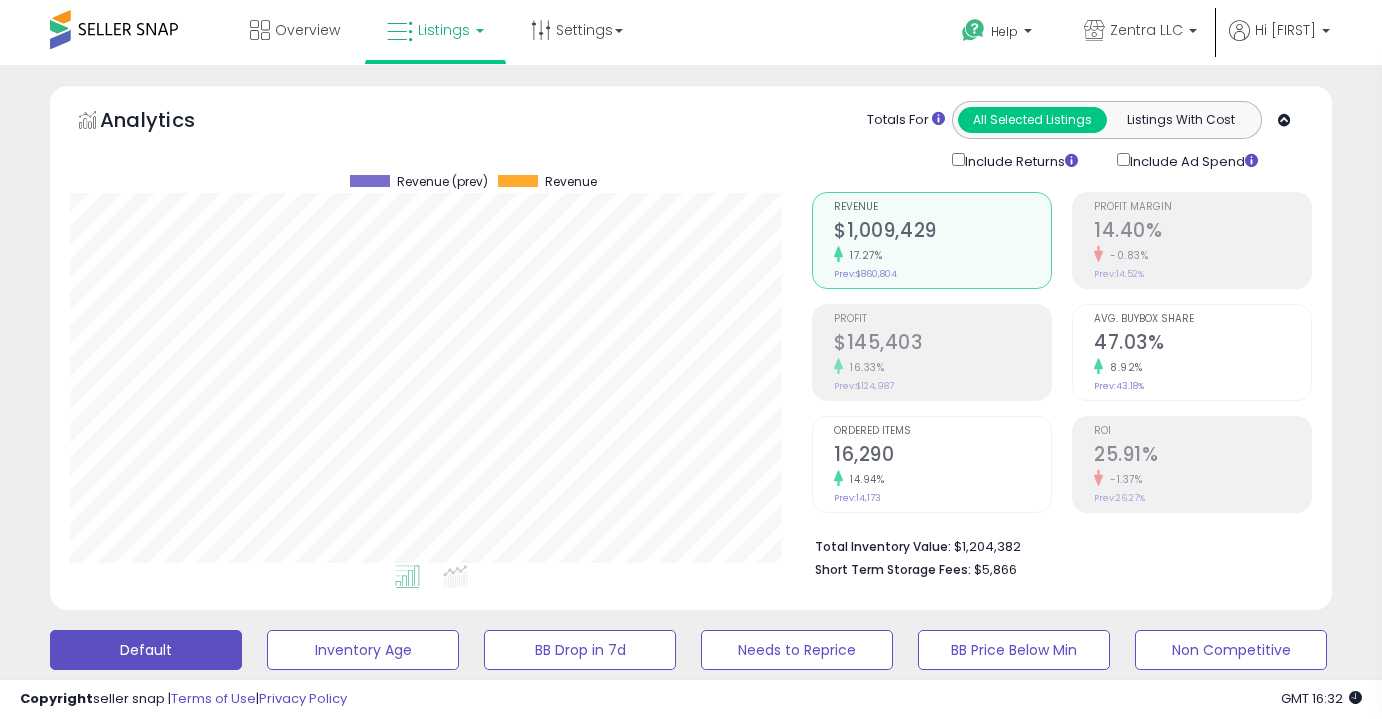 scroll, scrollTop: 66, scrollLeft: 0, axis: vertical 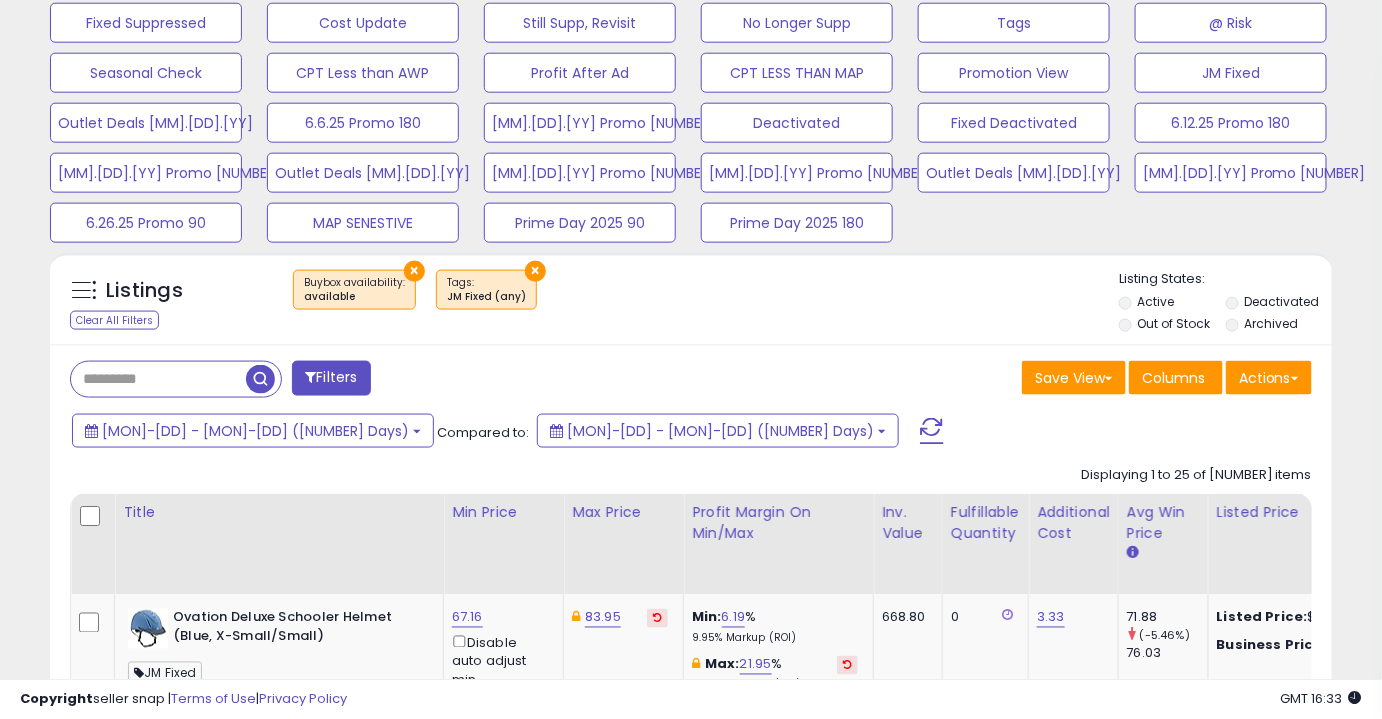 click on "×" at bounding box center [414, 271] 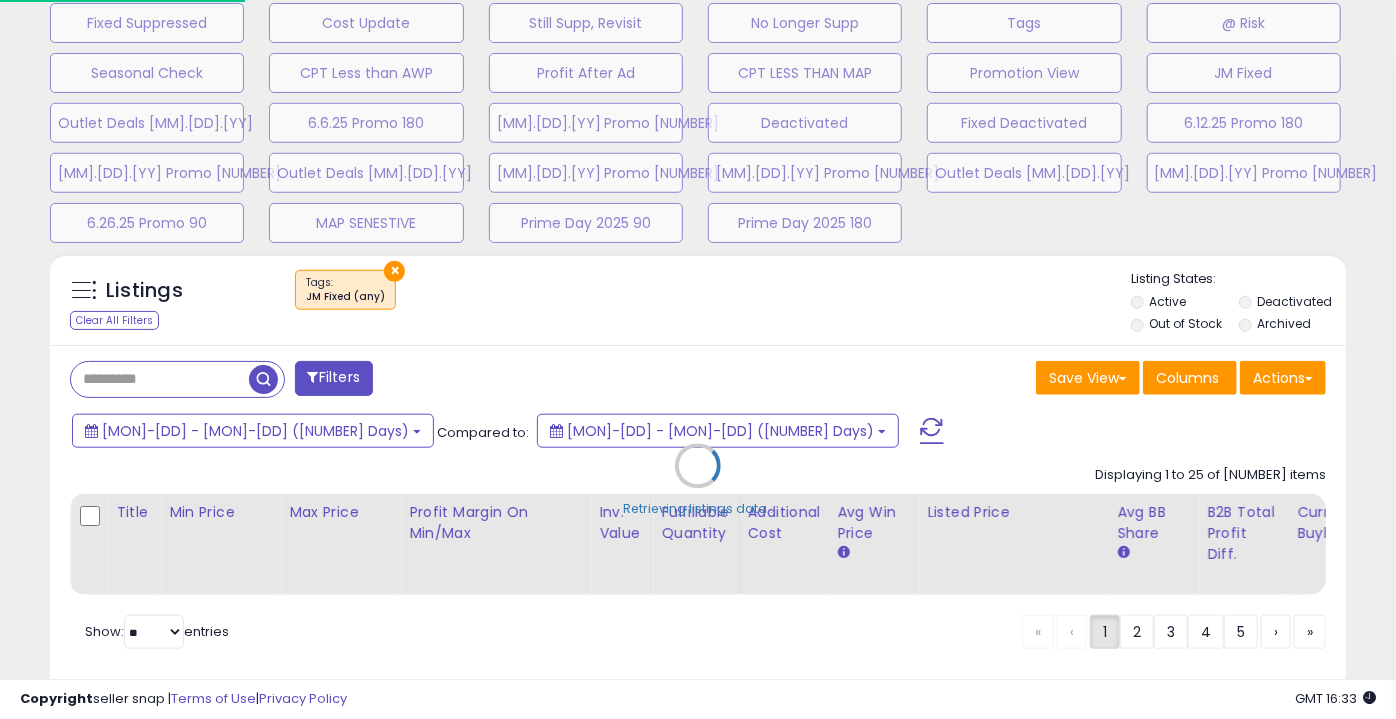 scroll, scrollTop: 999589, scrollLeft: 999249, axis: both 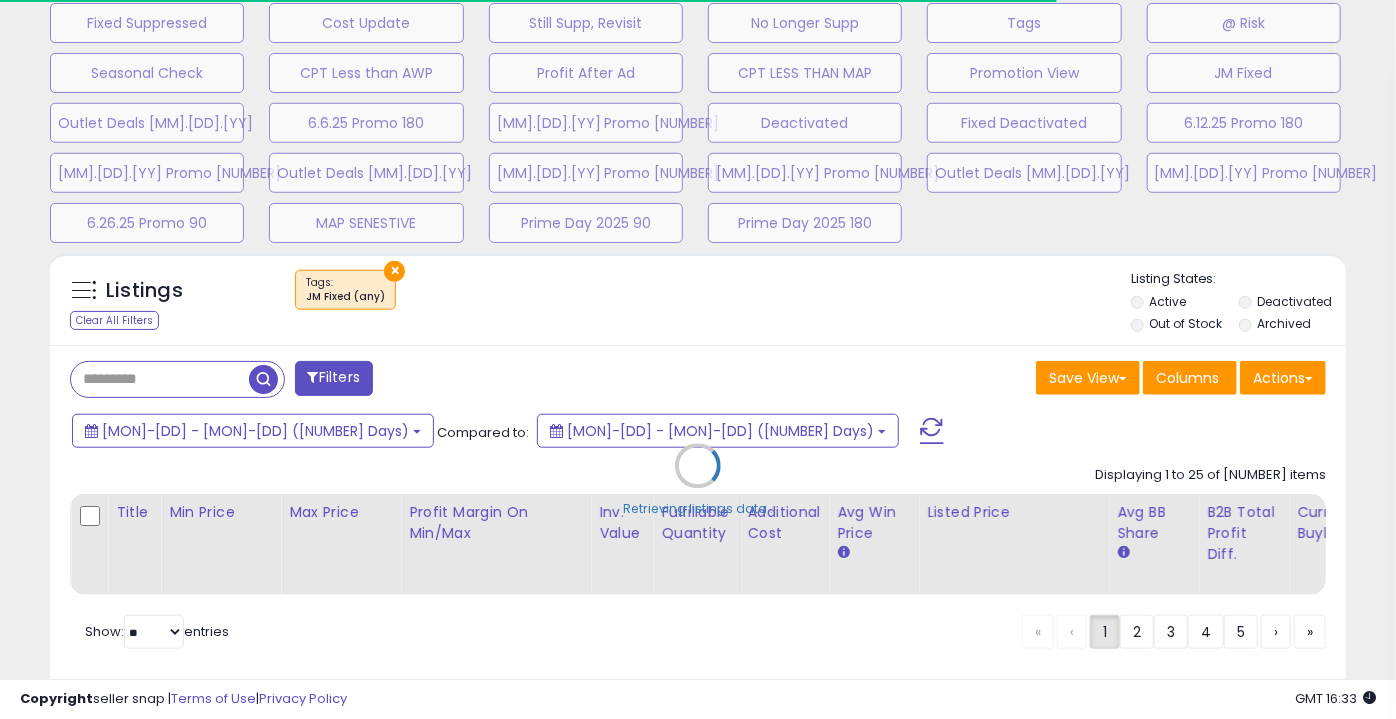 click on "Retrieving listings data.." at bounding box center [698, 481] 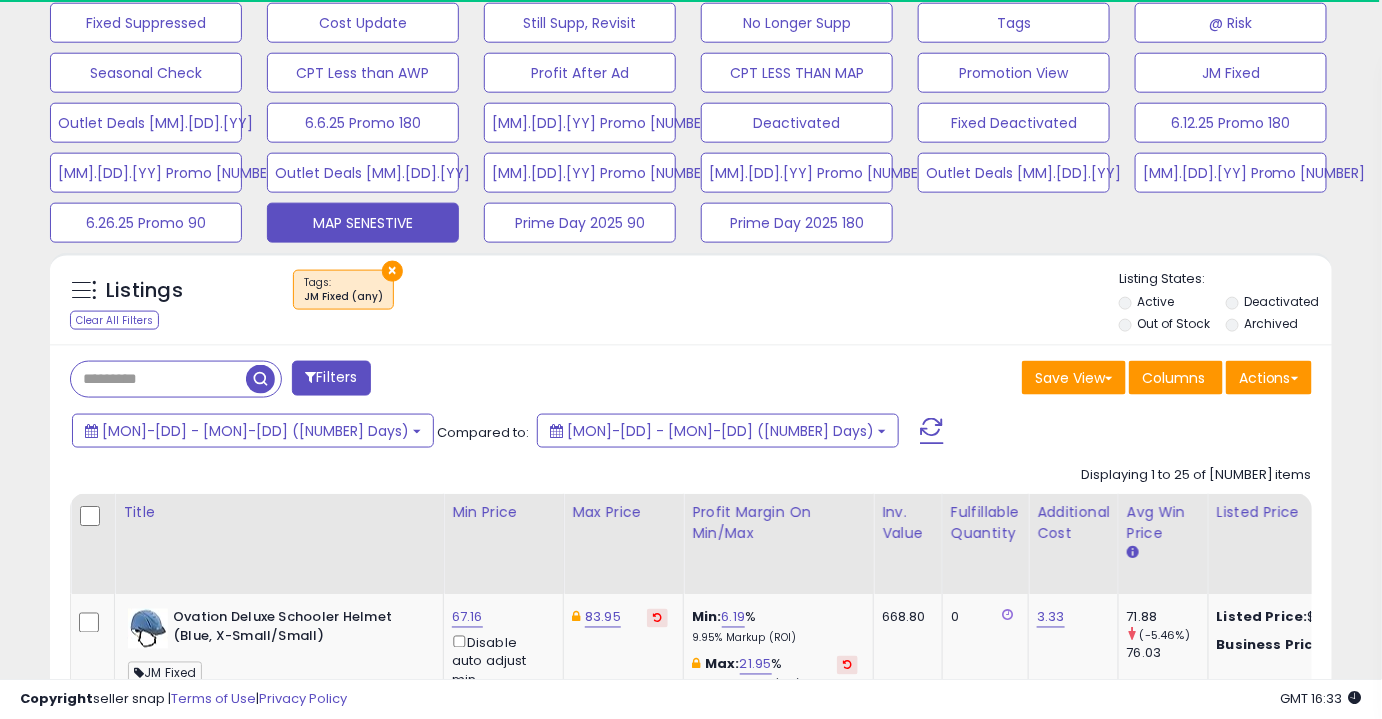 scroll, scrollTop: 410, scrollLeft: 741, axis: both 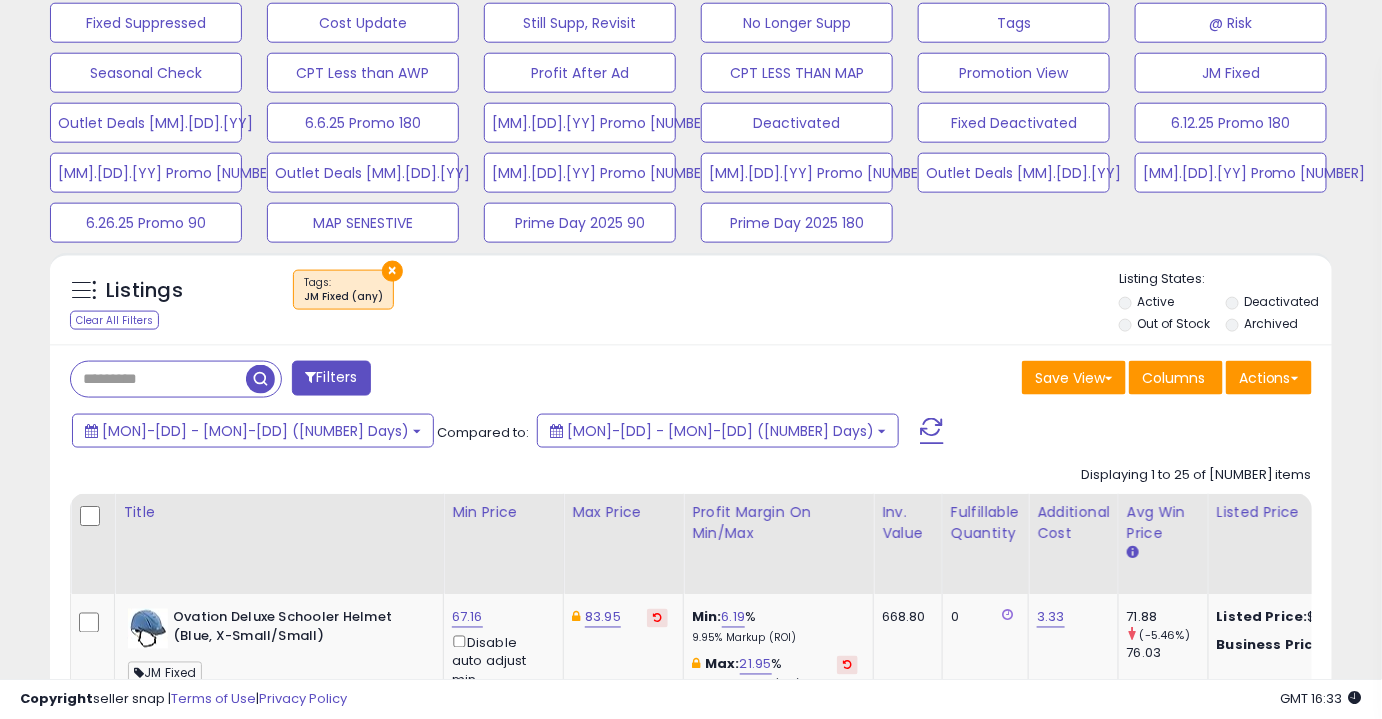 click on "Filters
Save View
Save As New View
Update Current View
Columns" at bounding box center (691, 2711) 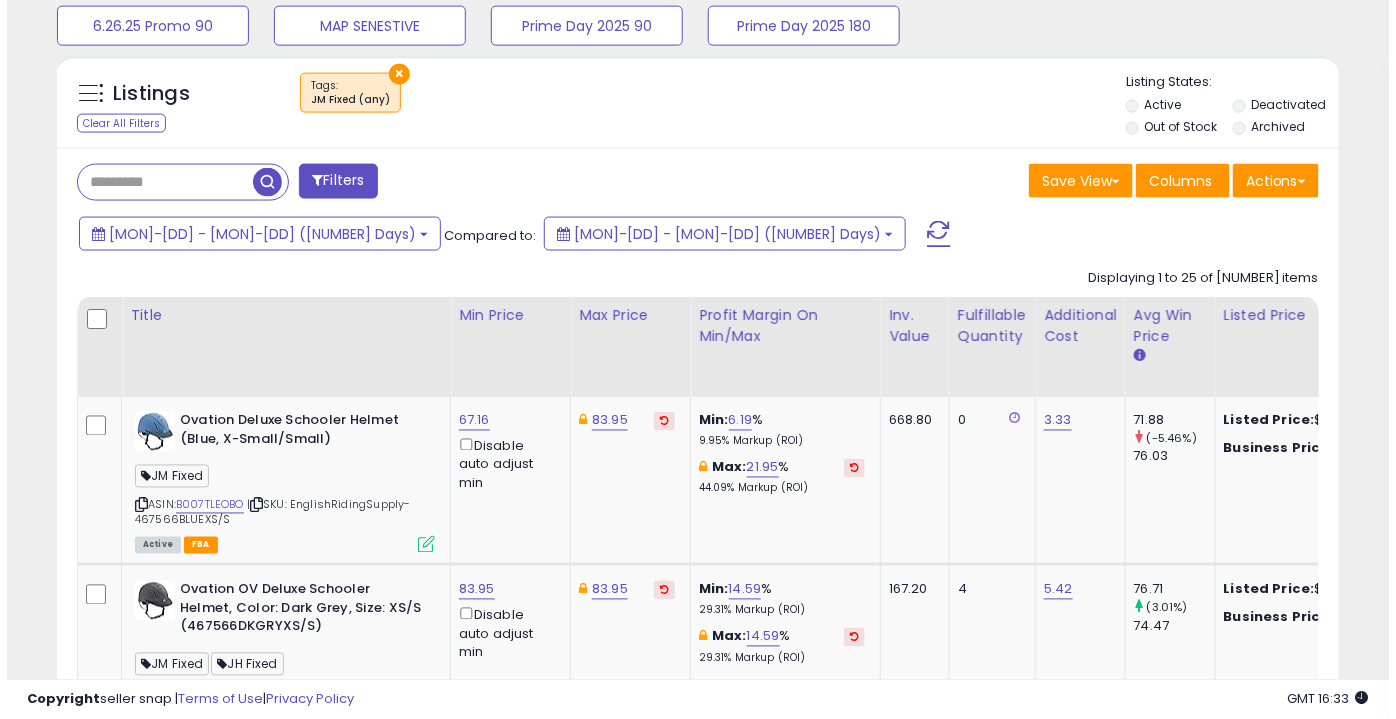 scroll, scrollTop: 909, scrollLeft: 0, axis: vertical 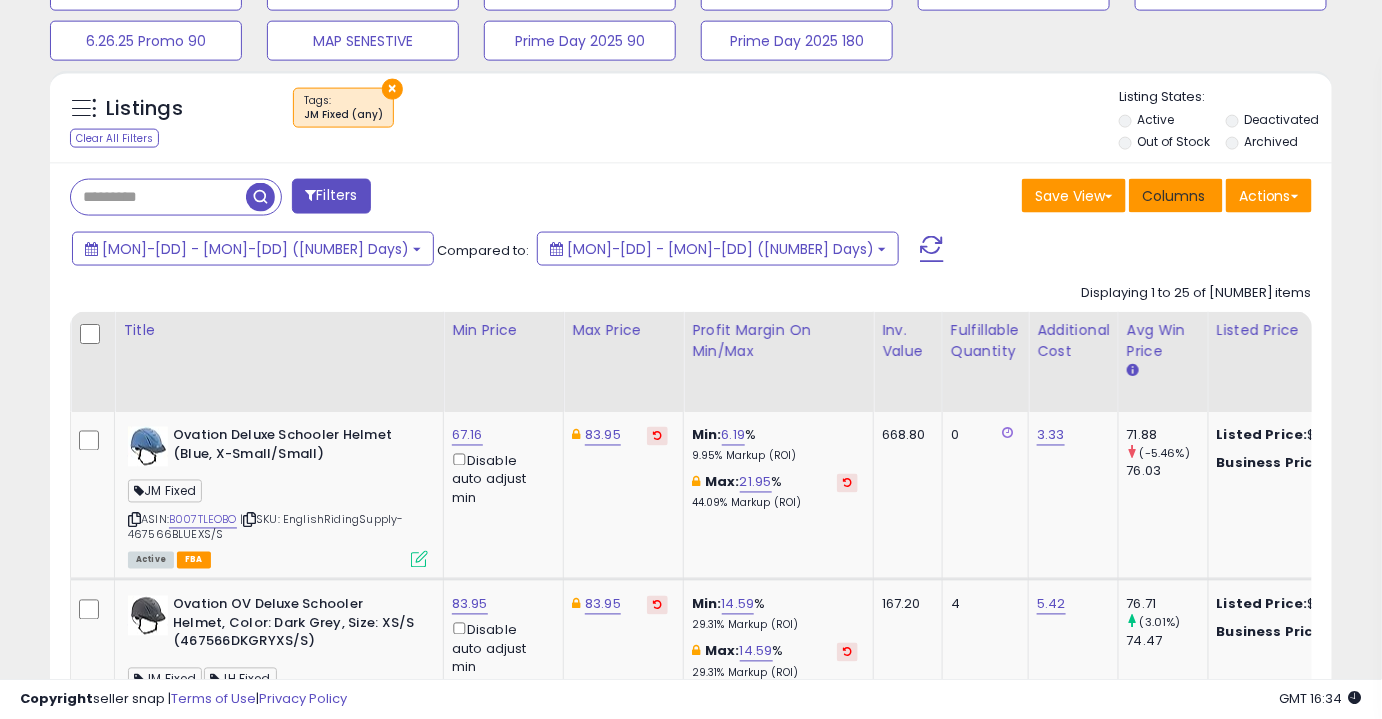 click on "Columns" at bounding box center (1176, 196) 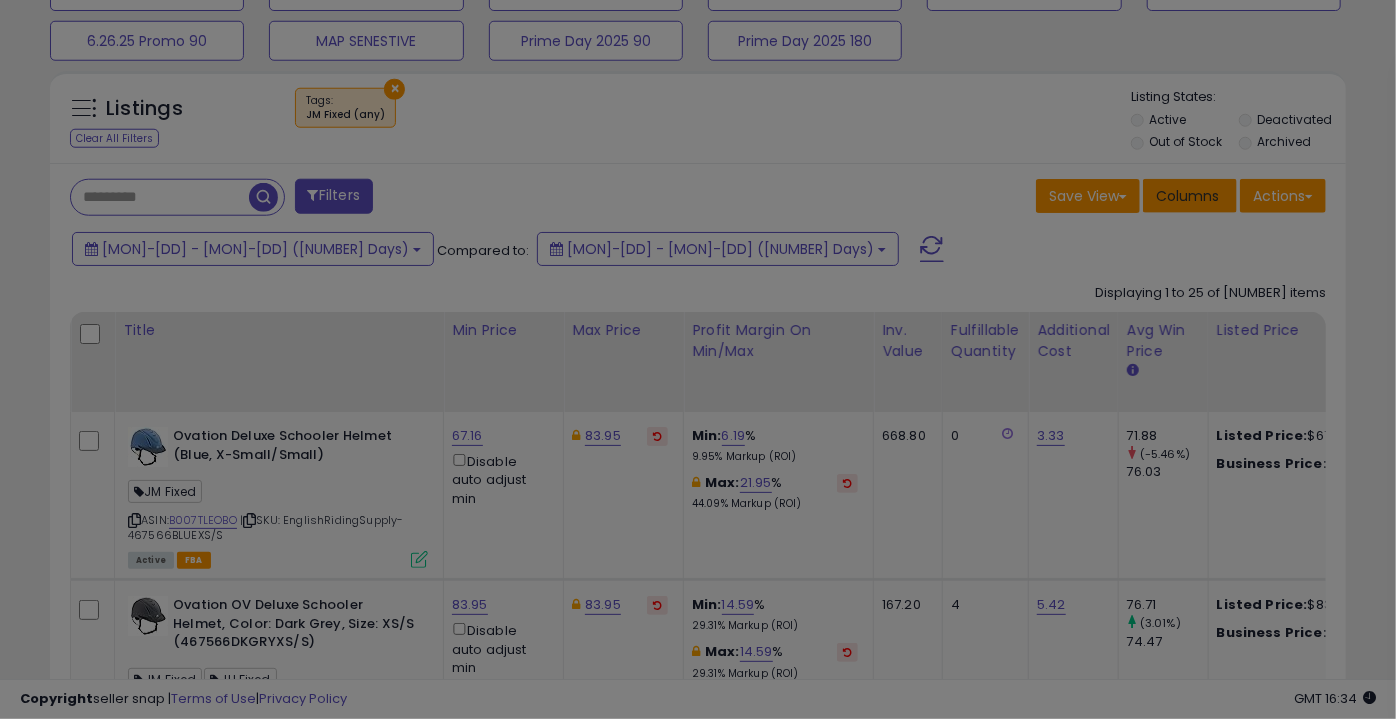 scroll, scrollTop: 999589, scrollLeft: 999249, axis: both 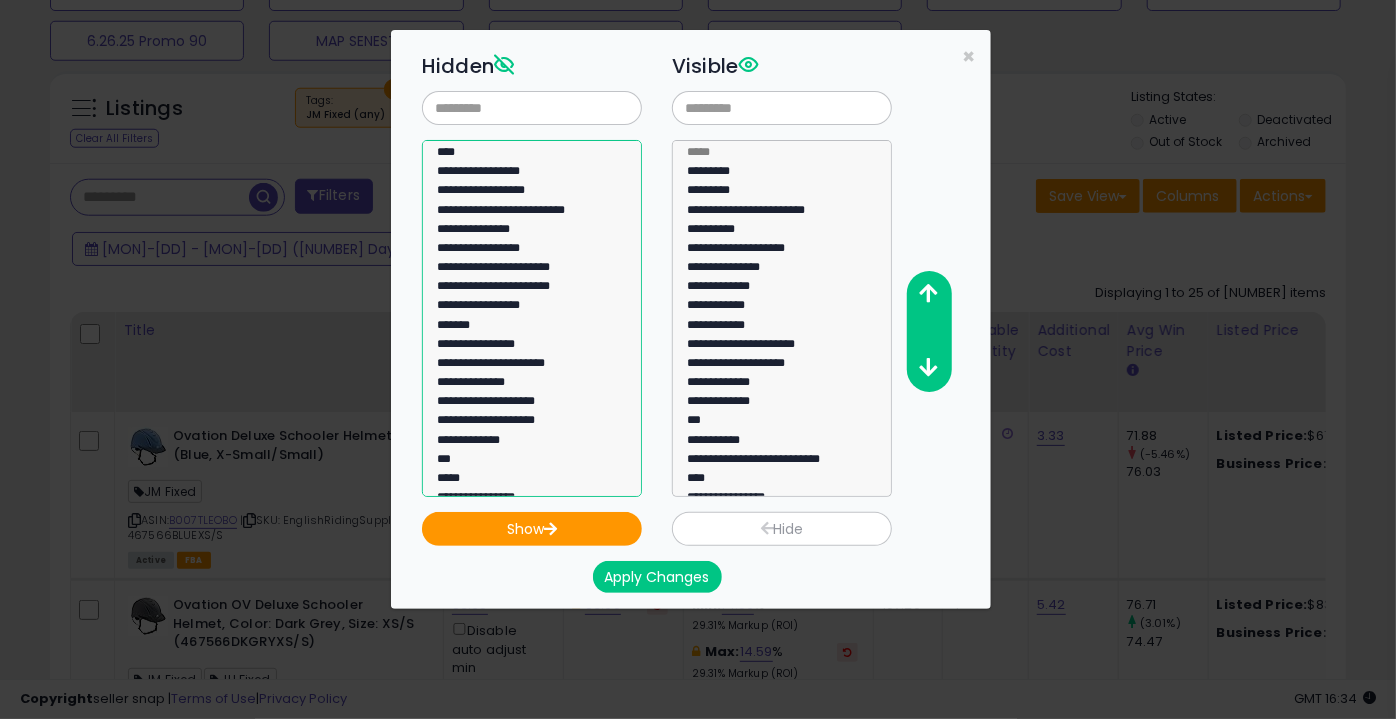 select on "****" 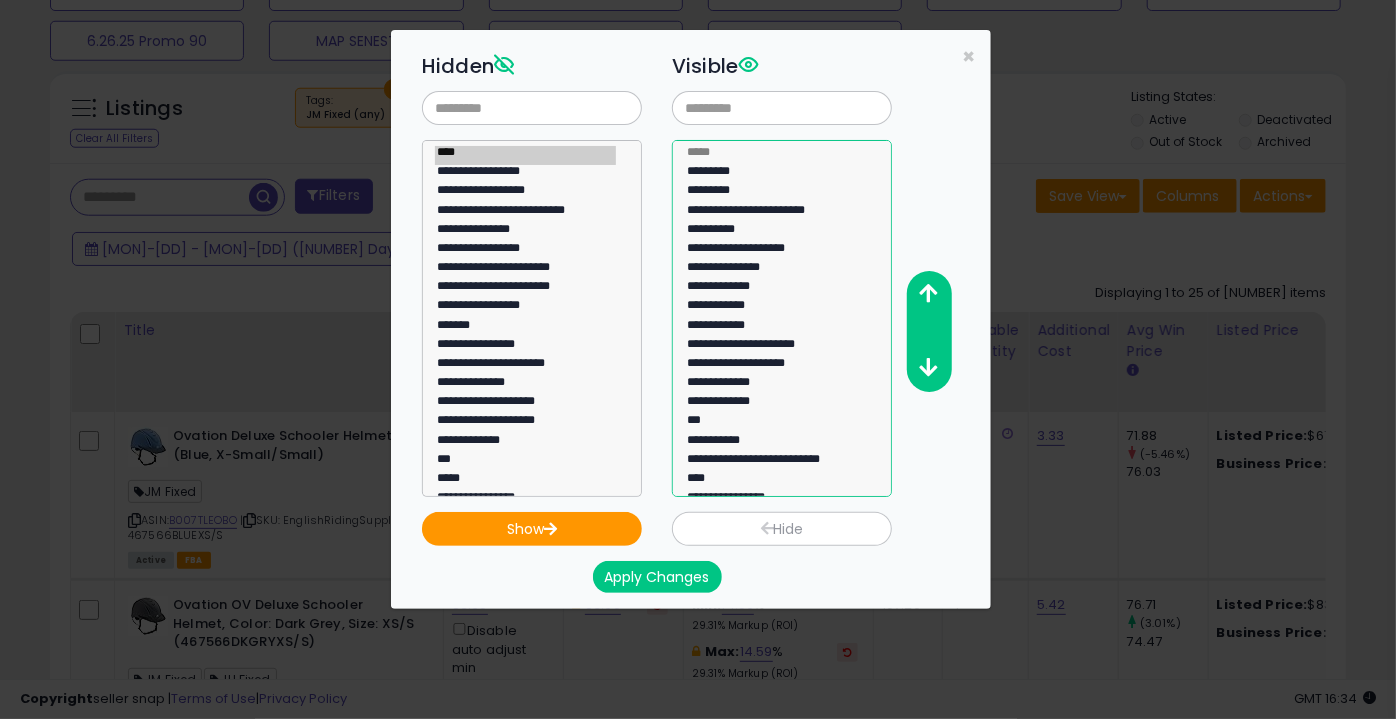 scroll, scrollTop: 37, scrollLeft: 0, axis: vertical 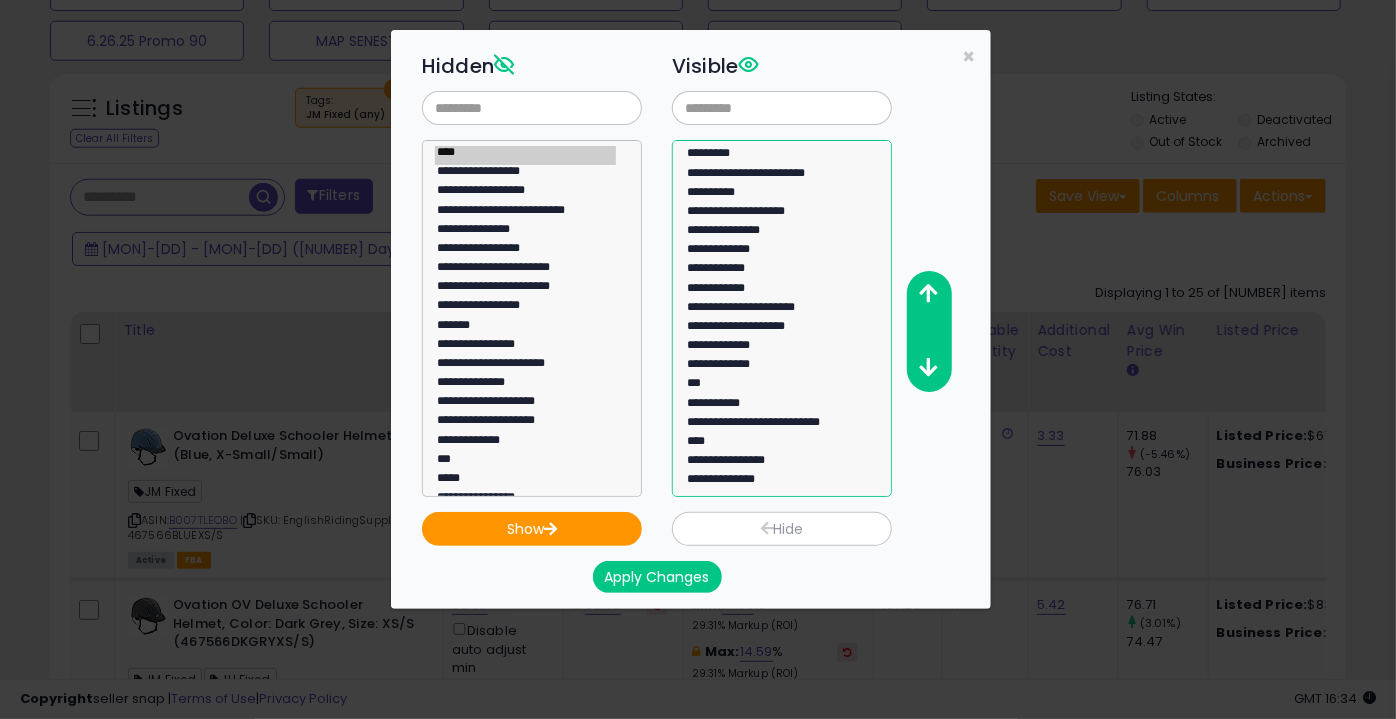drag, startPoint x: 711, startPoint y: 172, endPoint x: 732, endPoint y: 354, distance: 183.20753 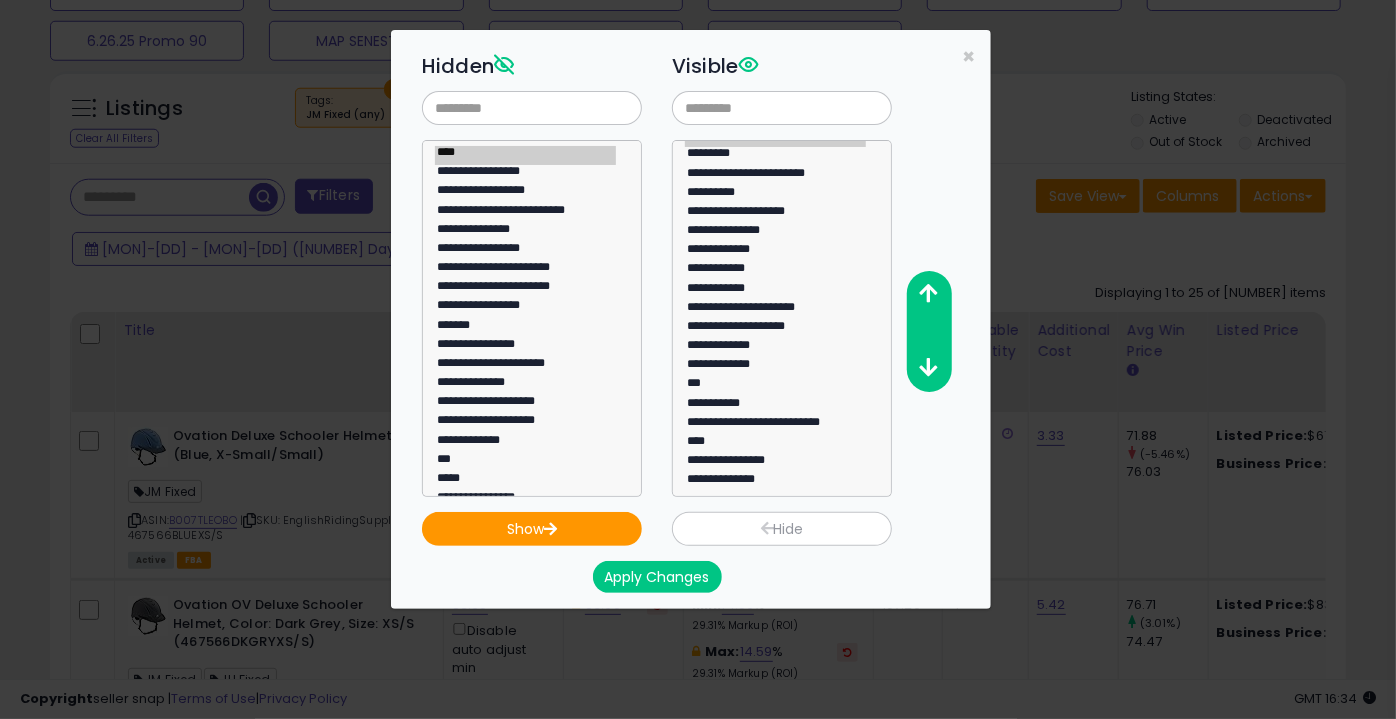 click on "Hide" at bounding box center [782, 529] 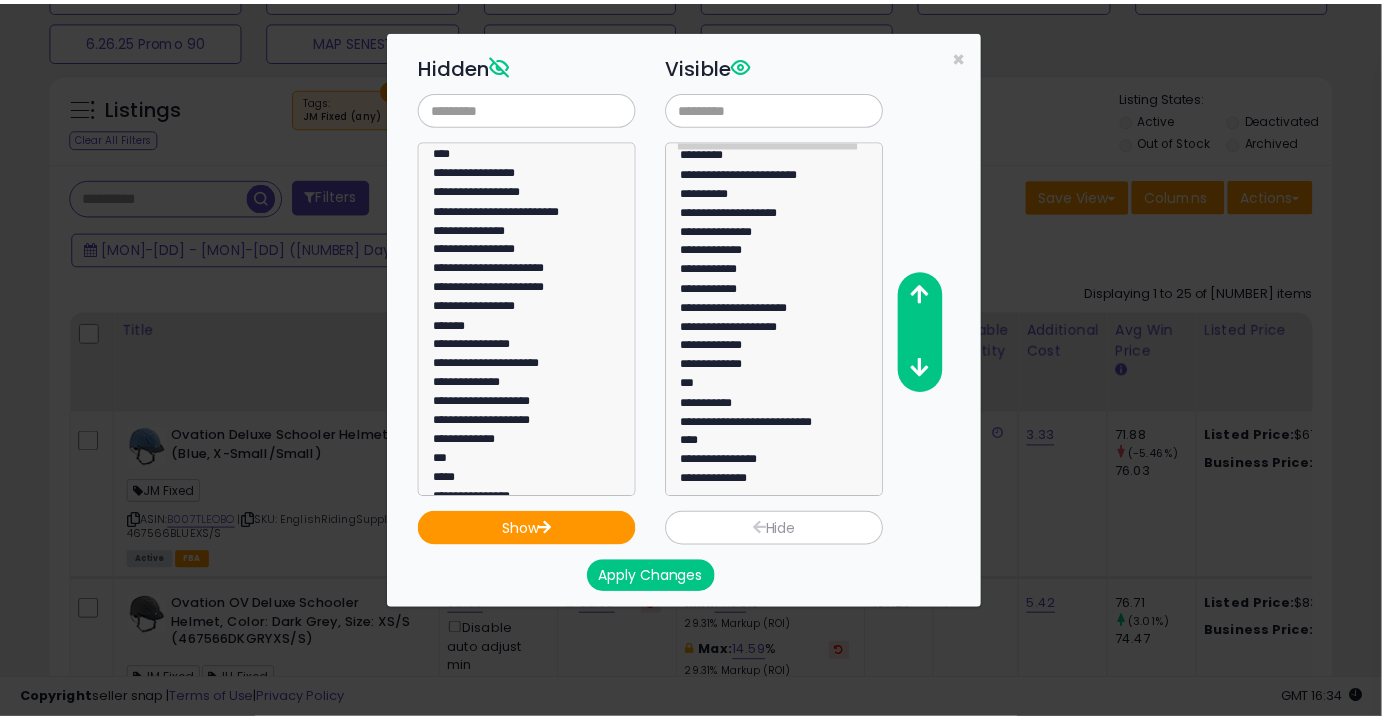 scroll, scrollTop: 0, scrollLeft: 0, axis: both 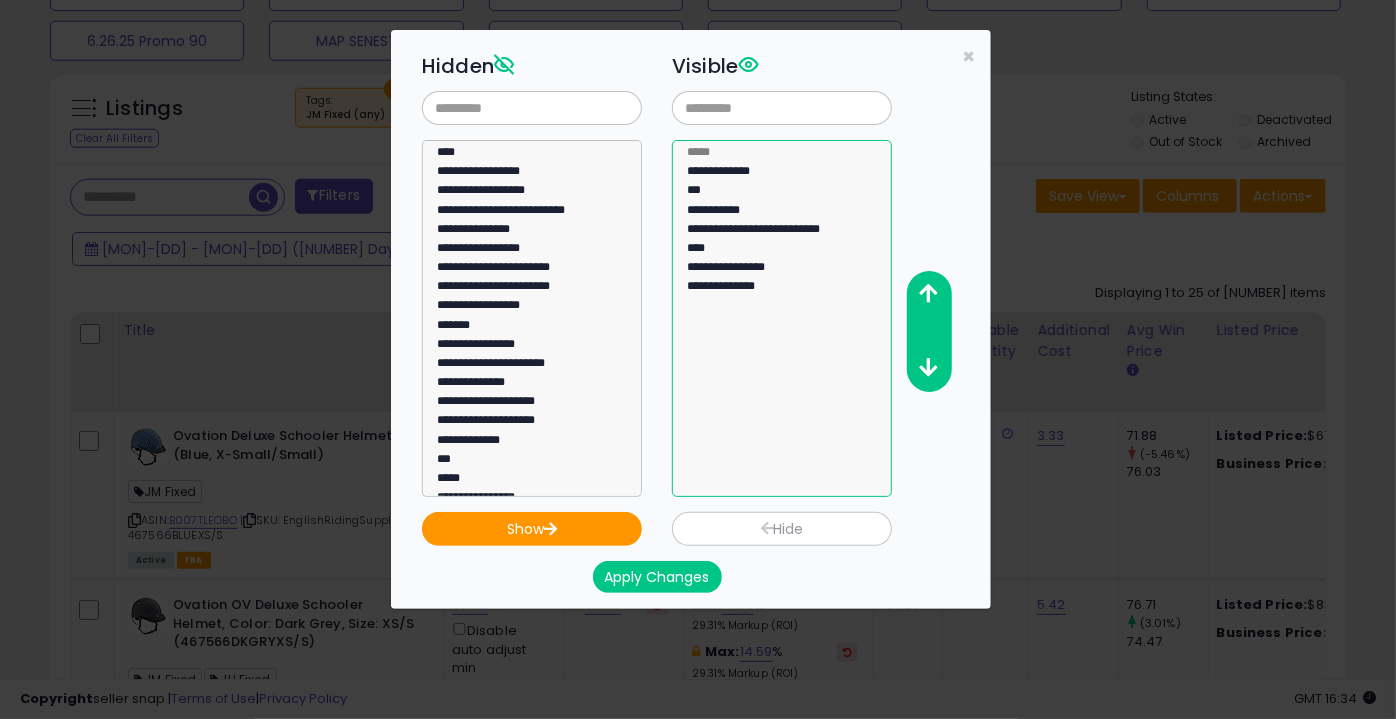 drag, startPoint x: 708, startPoint y: 203, endPoint x: 712, endPoint y: 284, distance: 81.09871 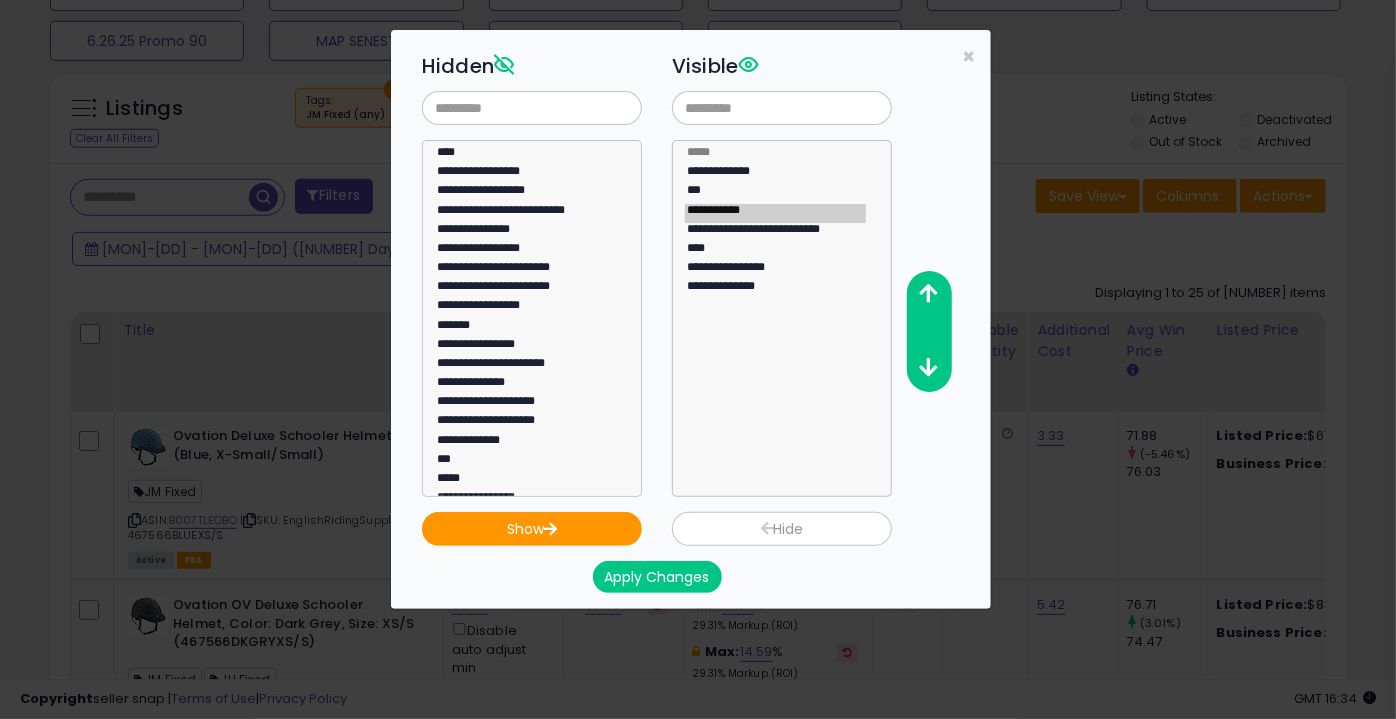 click on "Hide" at bounding box center [782, 529] 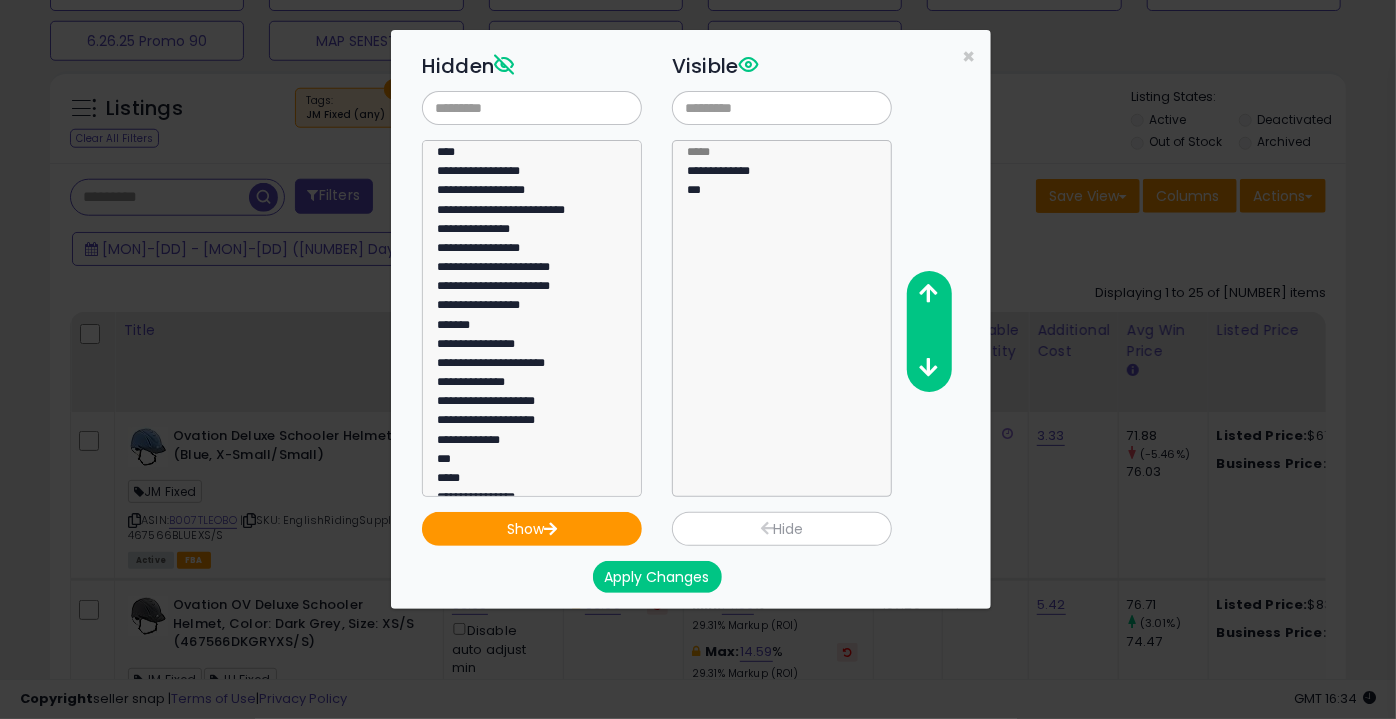 click on "Apply Changes" at bounding box center [657, 577] 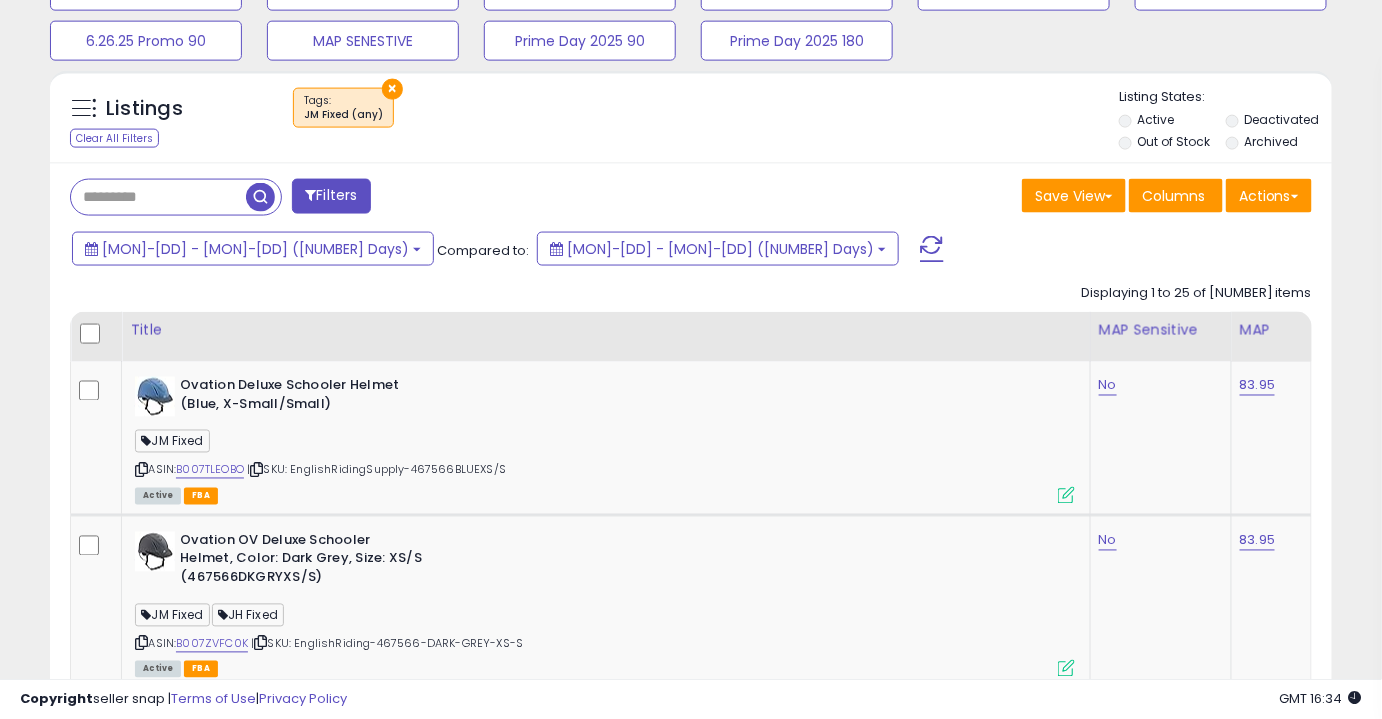 scroll, scrollTop: 410, scrollLeft: 741, axis: both 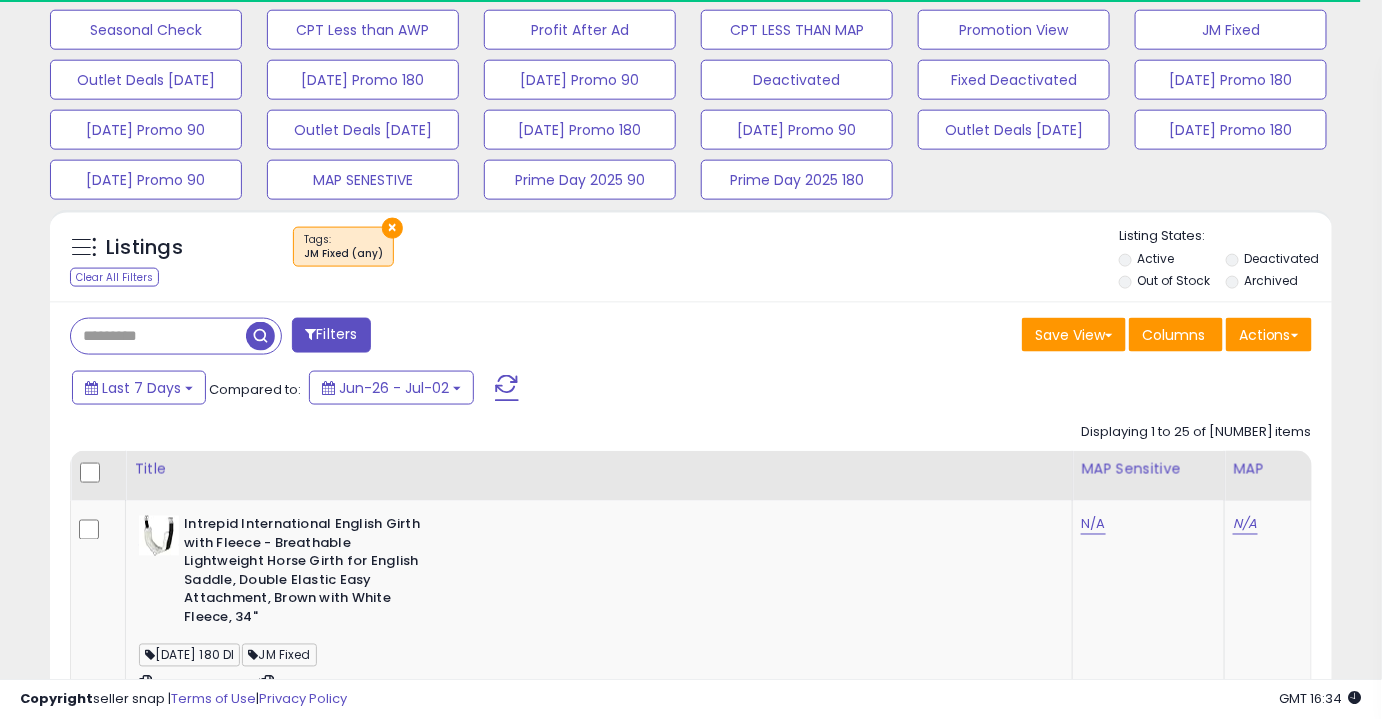 click on "×" at bounding box center (392, 228) 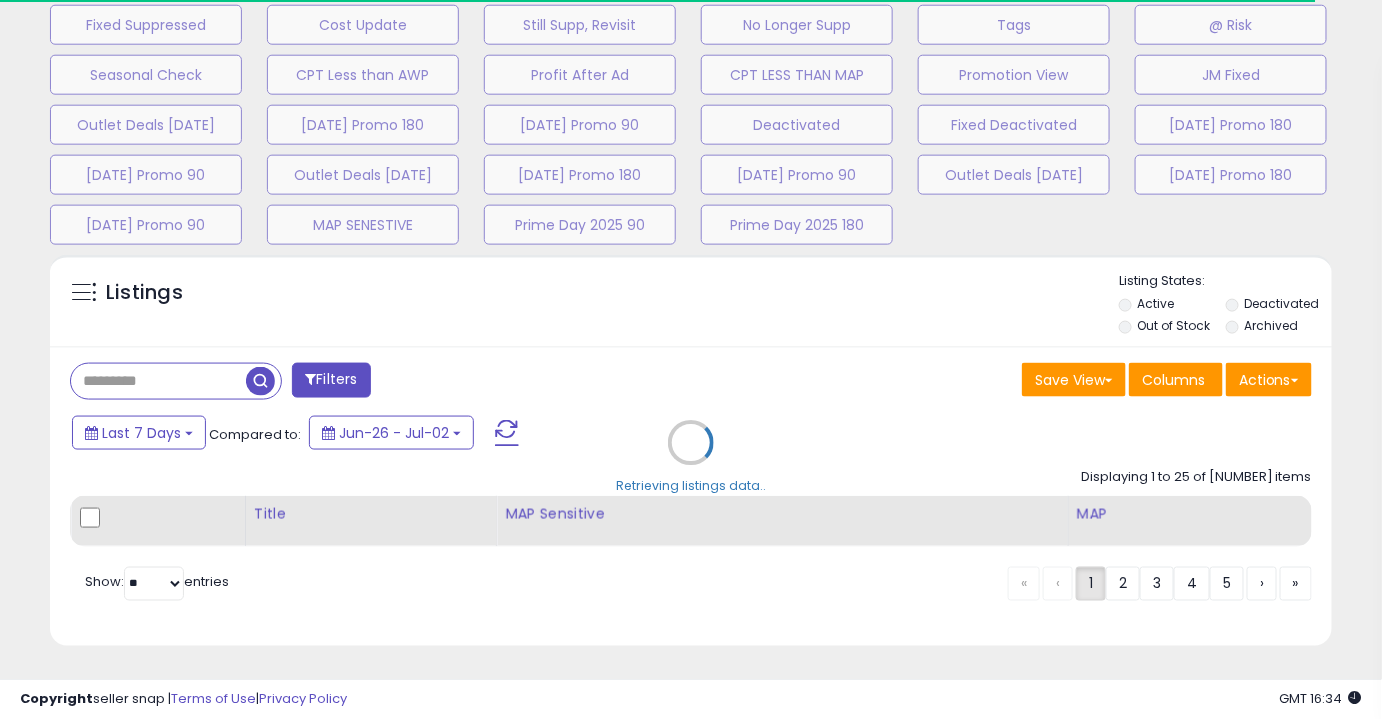 scroll, scrollTop: 999589, scrollLeft: 999257, axis: both 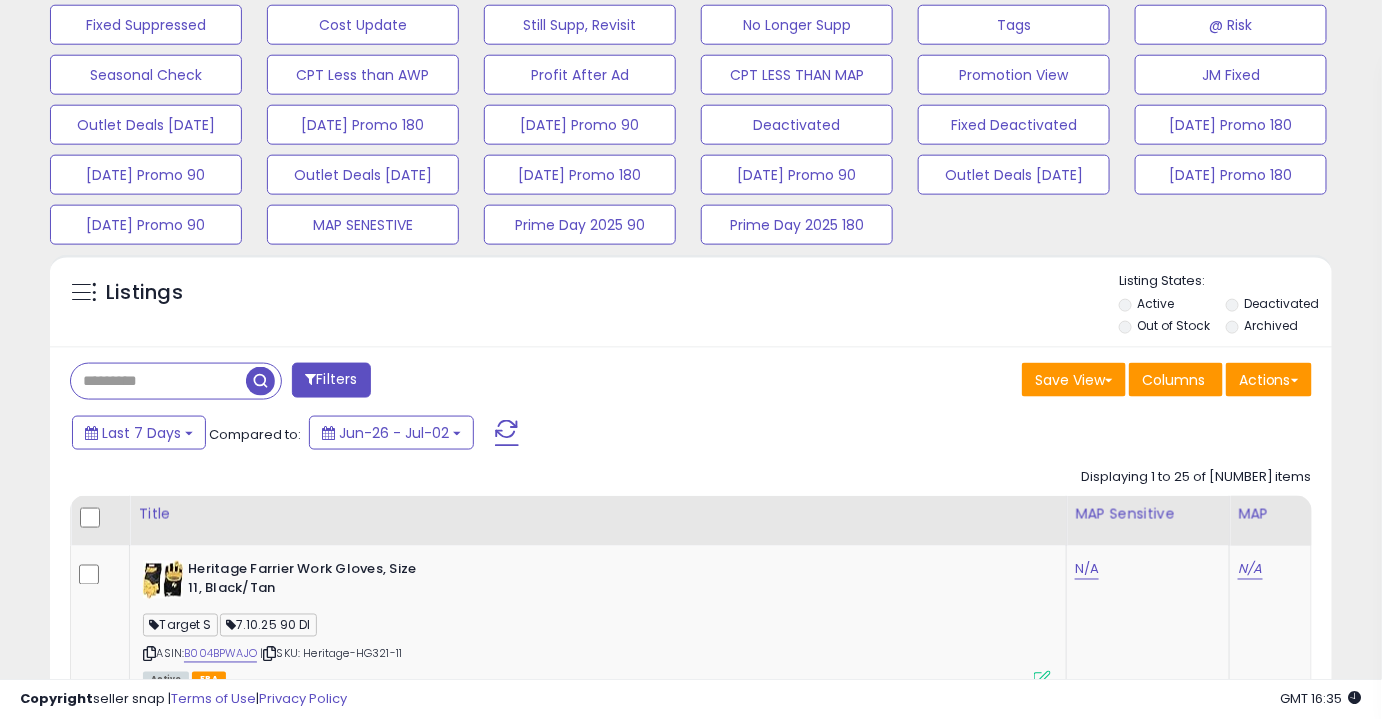 click on "Filters" at bounding box center [331, 380] 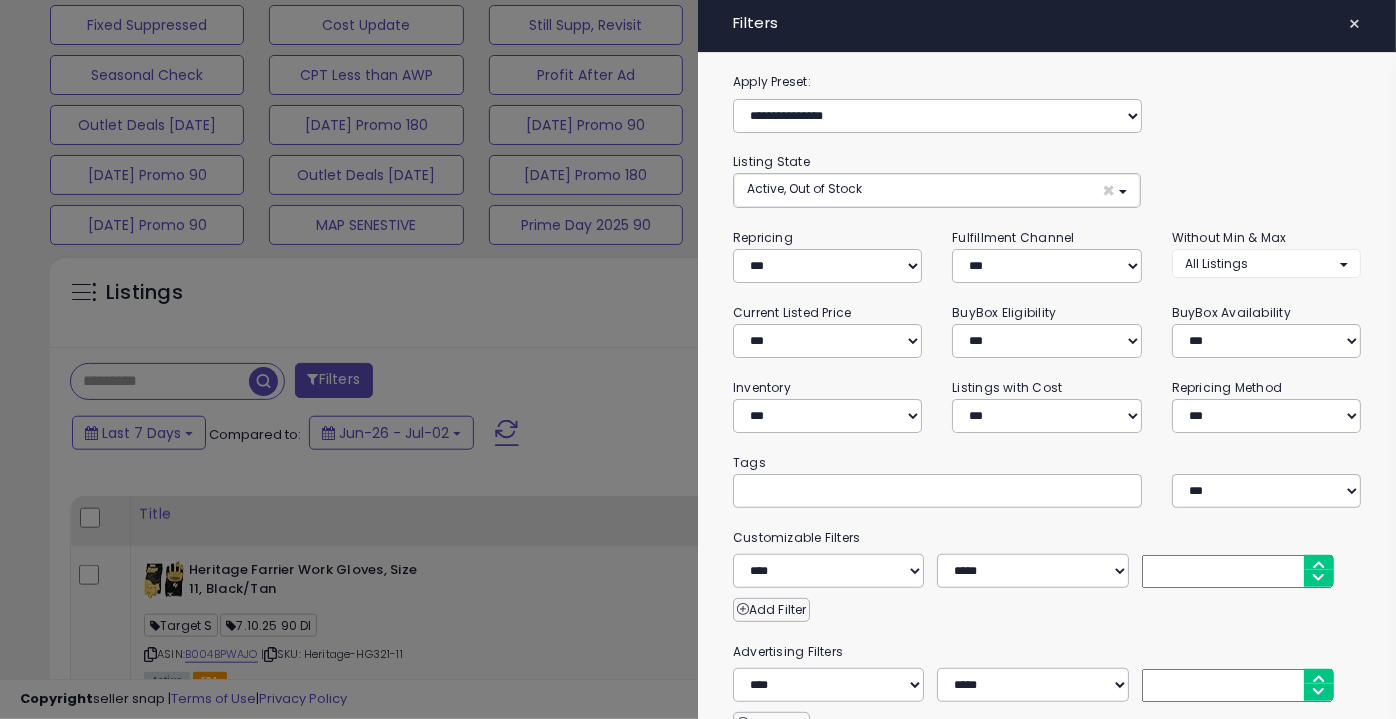 scroll, scrollTop: 999589, scrollLeft: 999249, axis: both 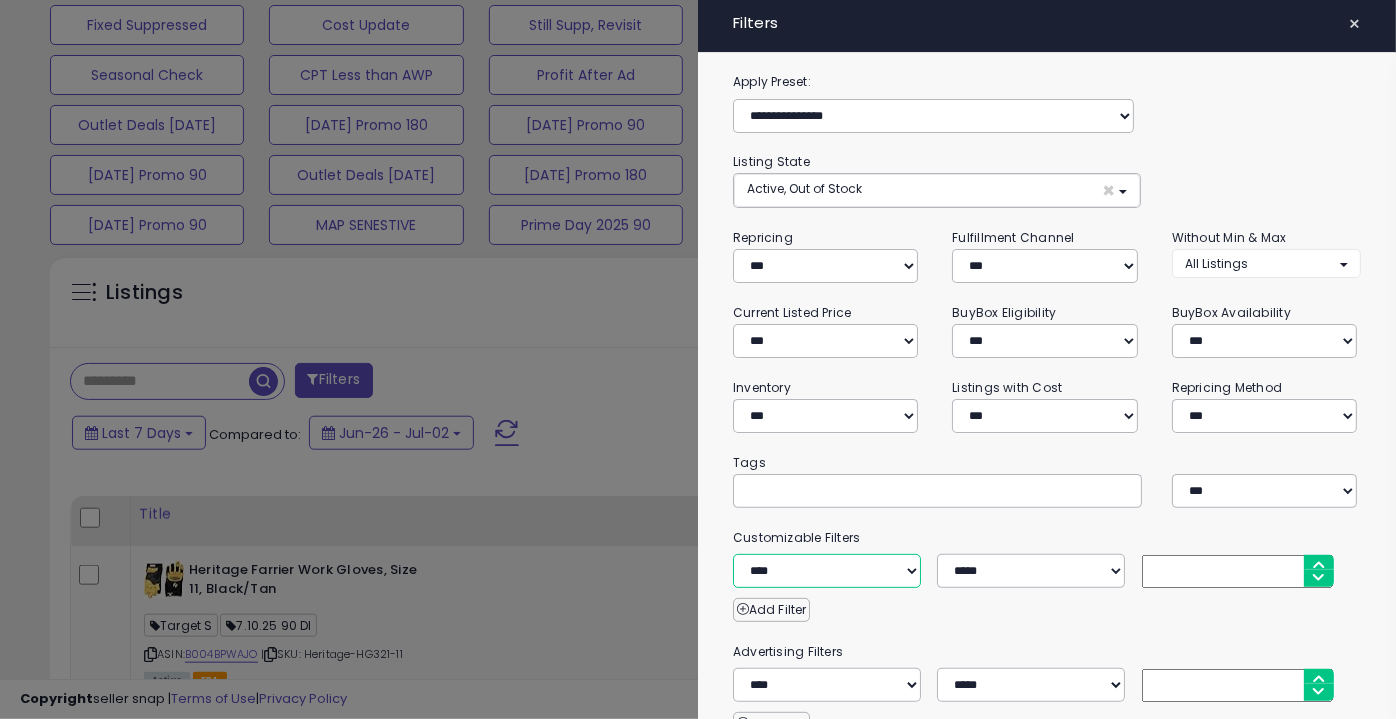 click on "**********" at bounding box center [827, 571] 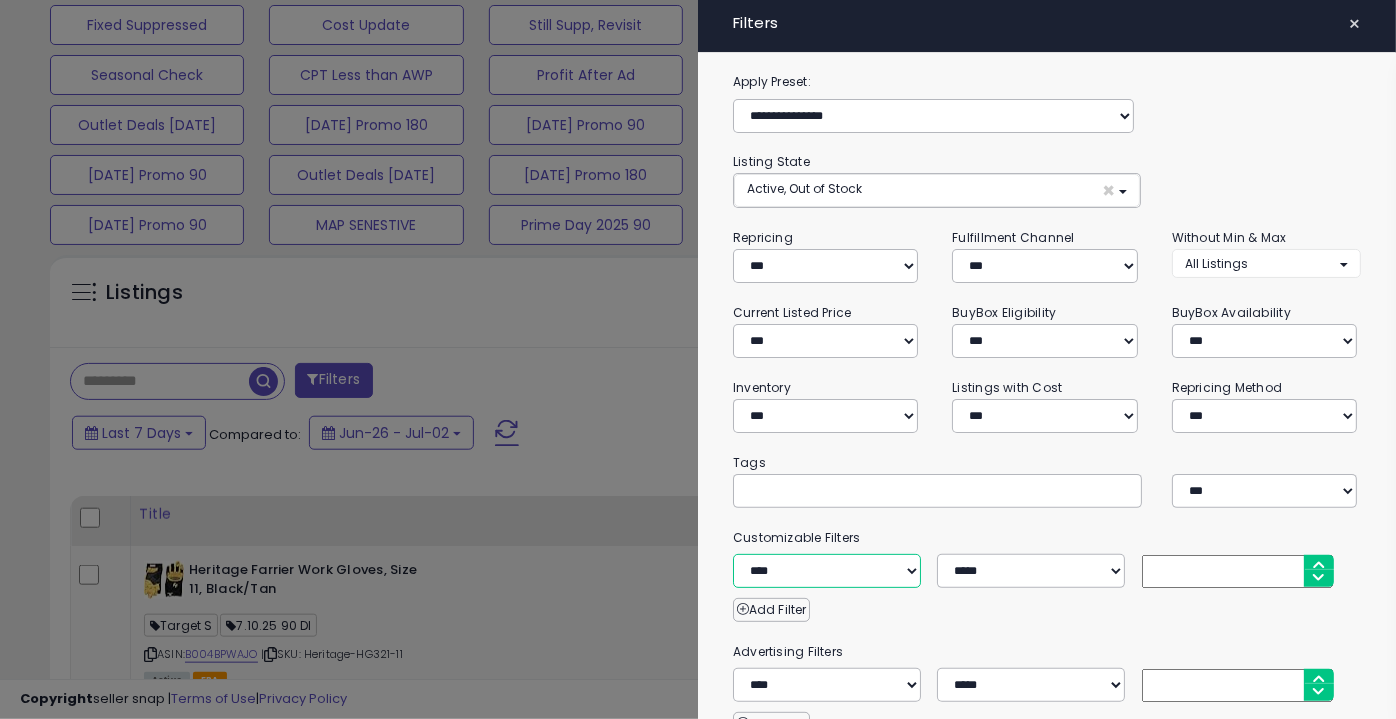 select on "**********" 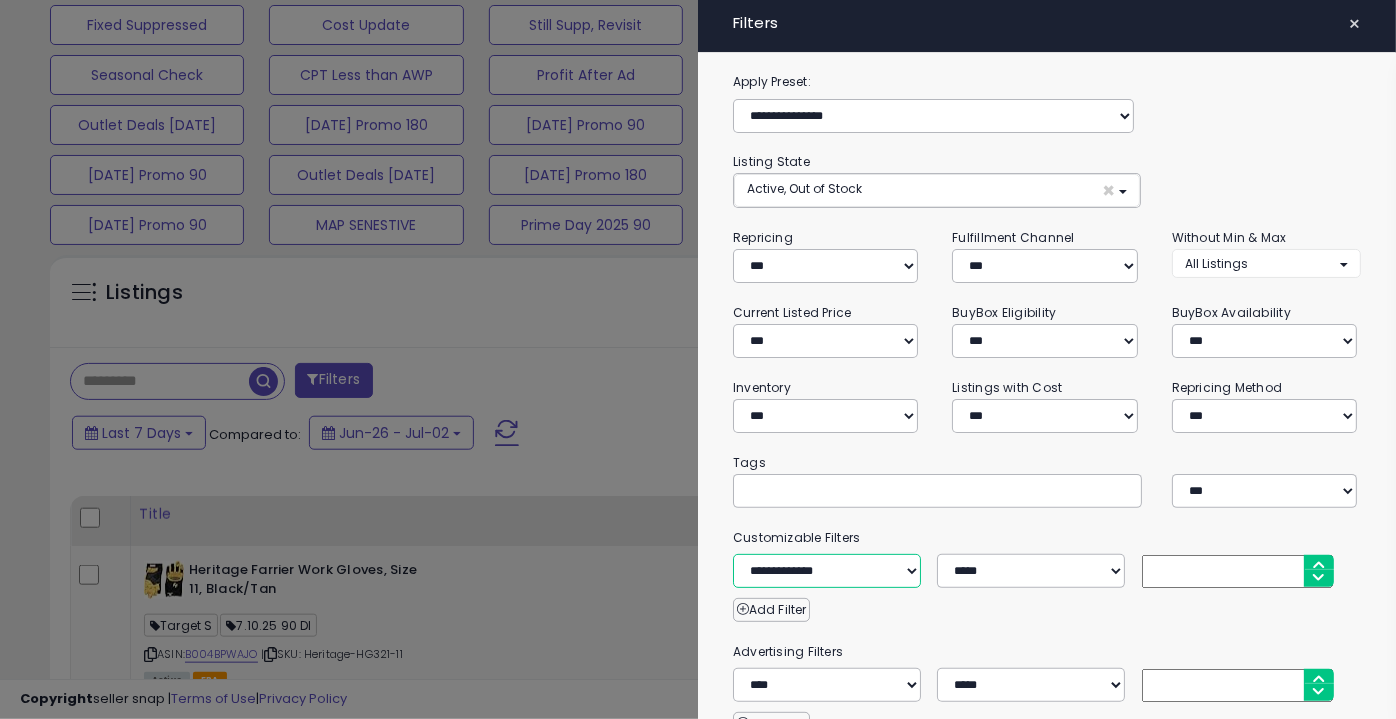 click on "**********" at bounding box center (827, 571) 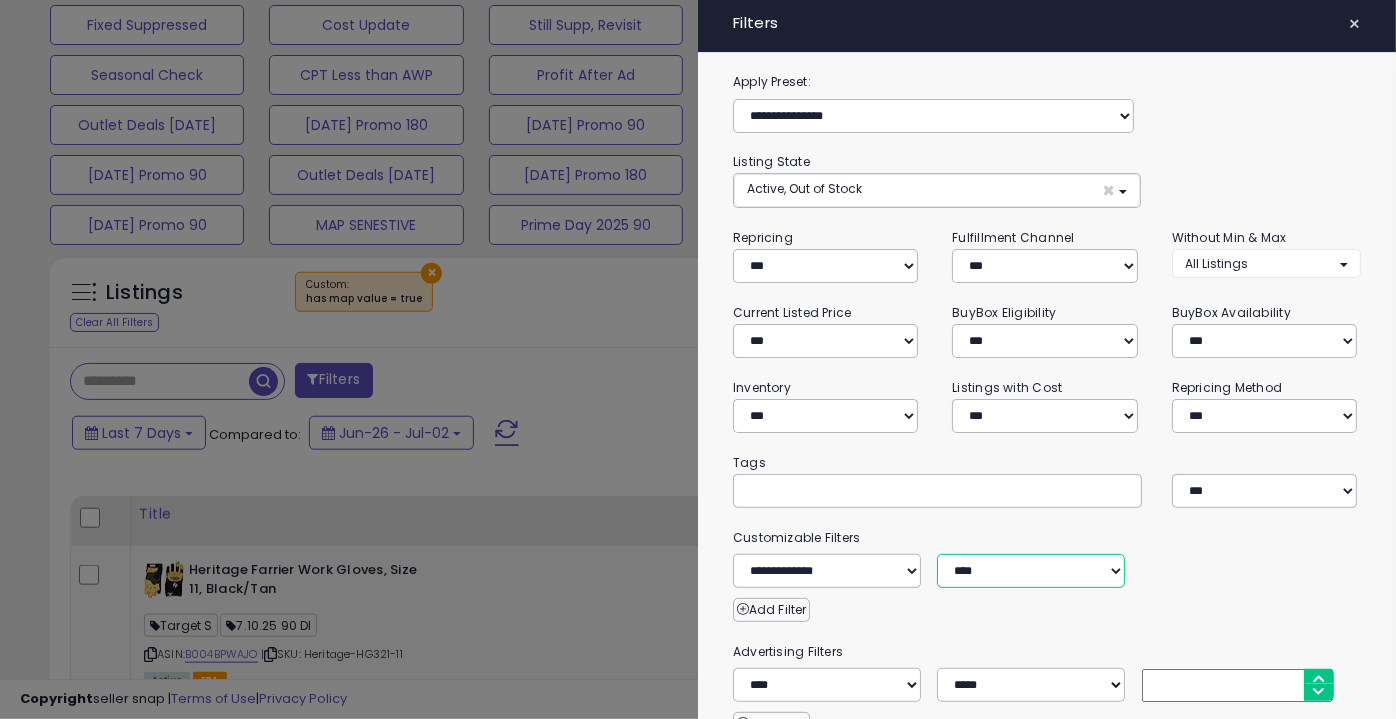 click on "****
*****" at bounding box center (1031, 571) 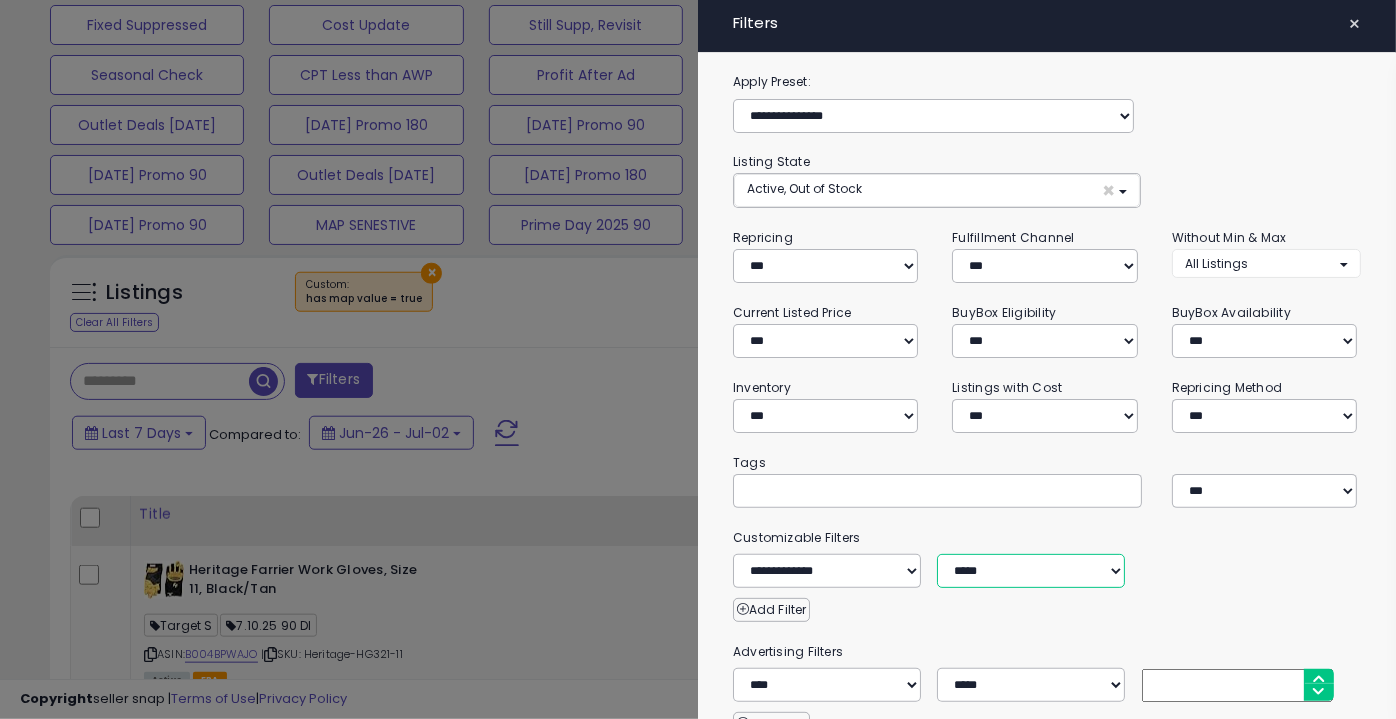 click on "****
*****" at bounding box center (1031, 571) 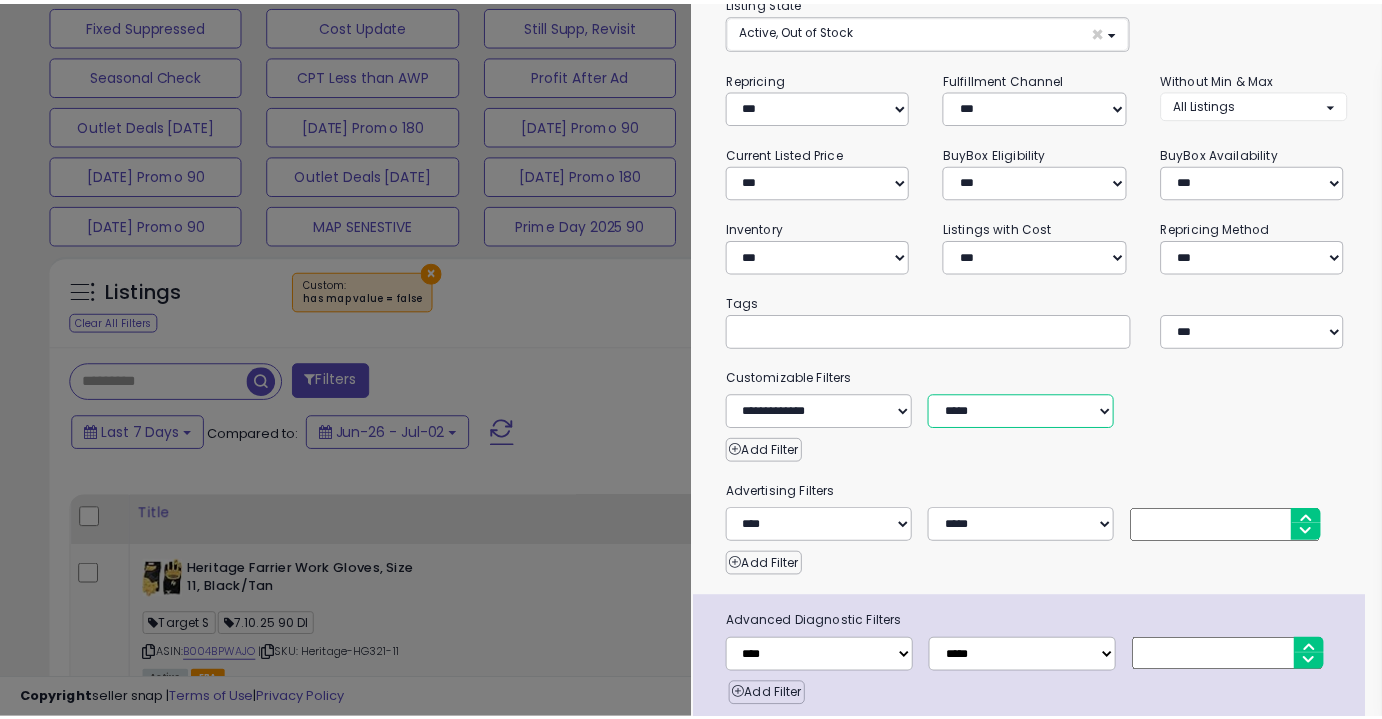 scroll, scrollTop: 227, scrollLeft: 0, axis: vertical 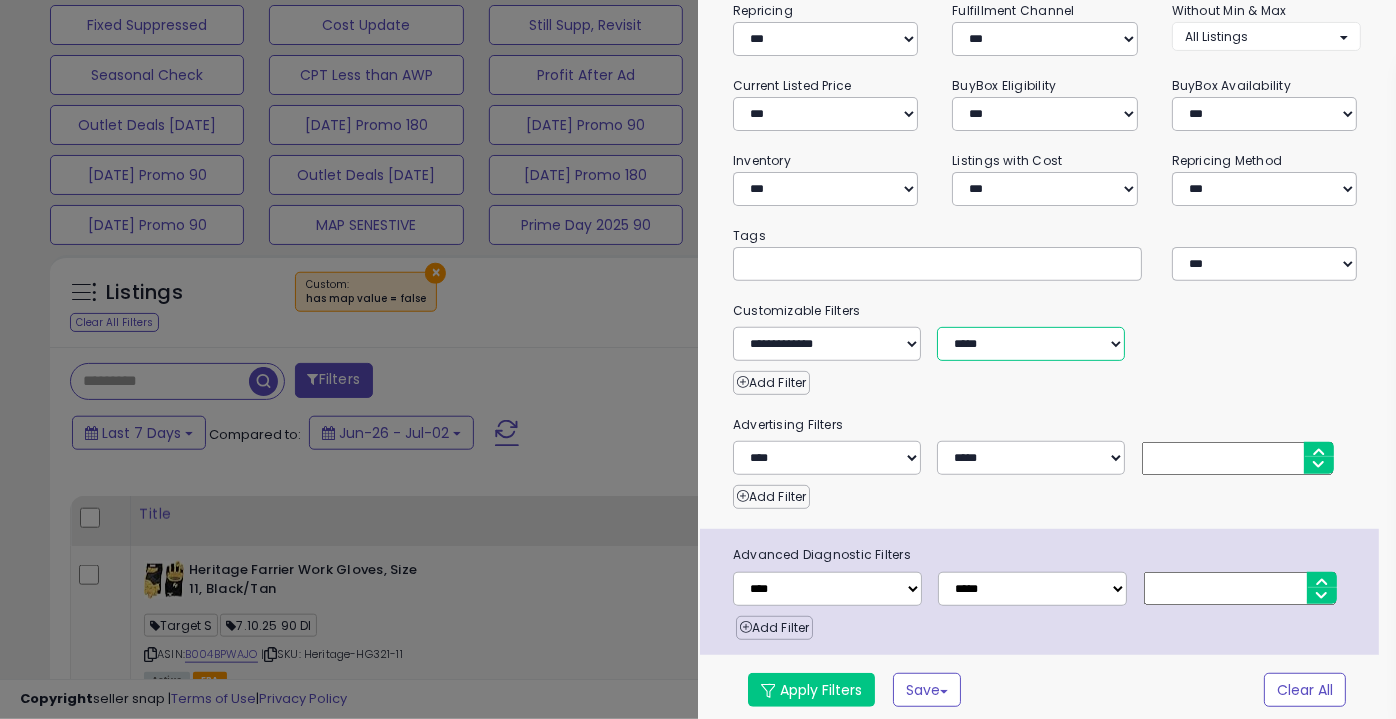 click on "****
*****" at bounding box center (1031, 344) 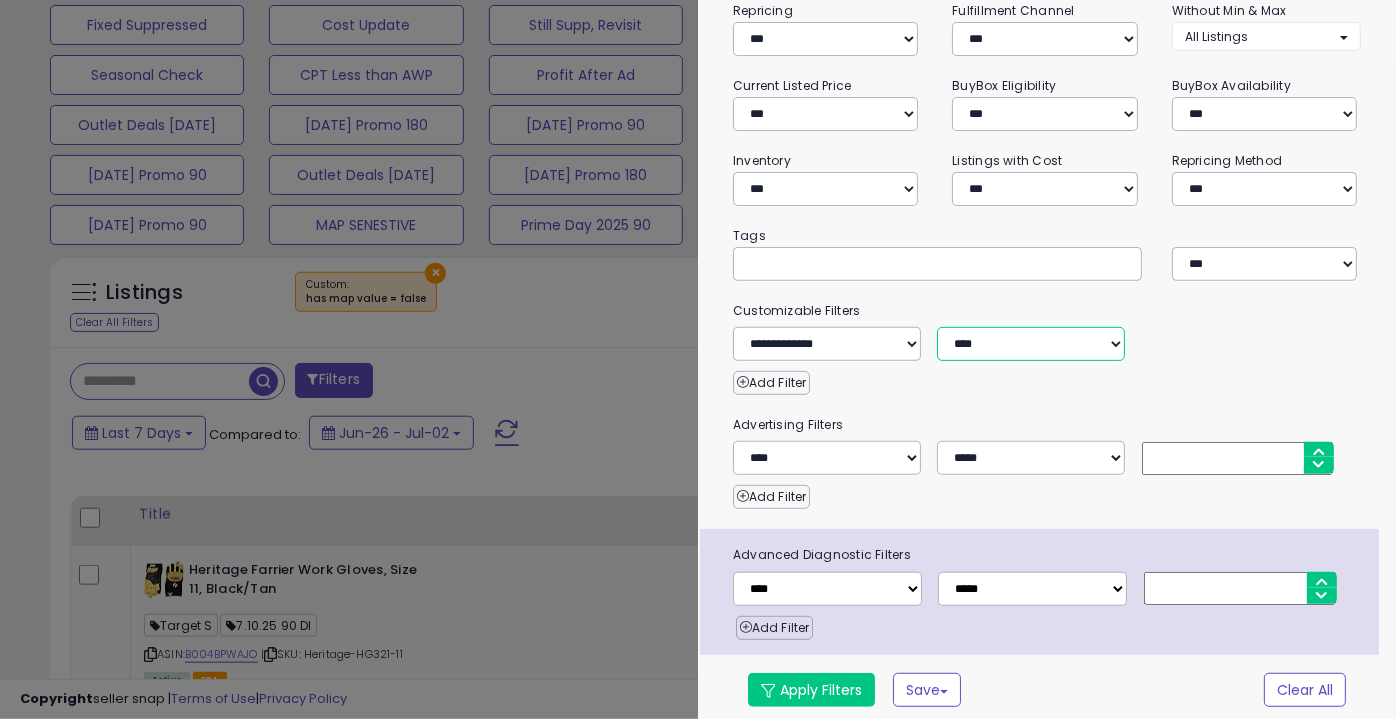 click on "****
*****" at bounding box center [1031, 344] 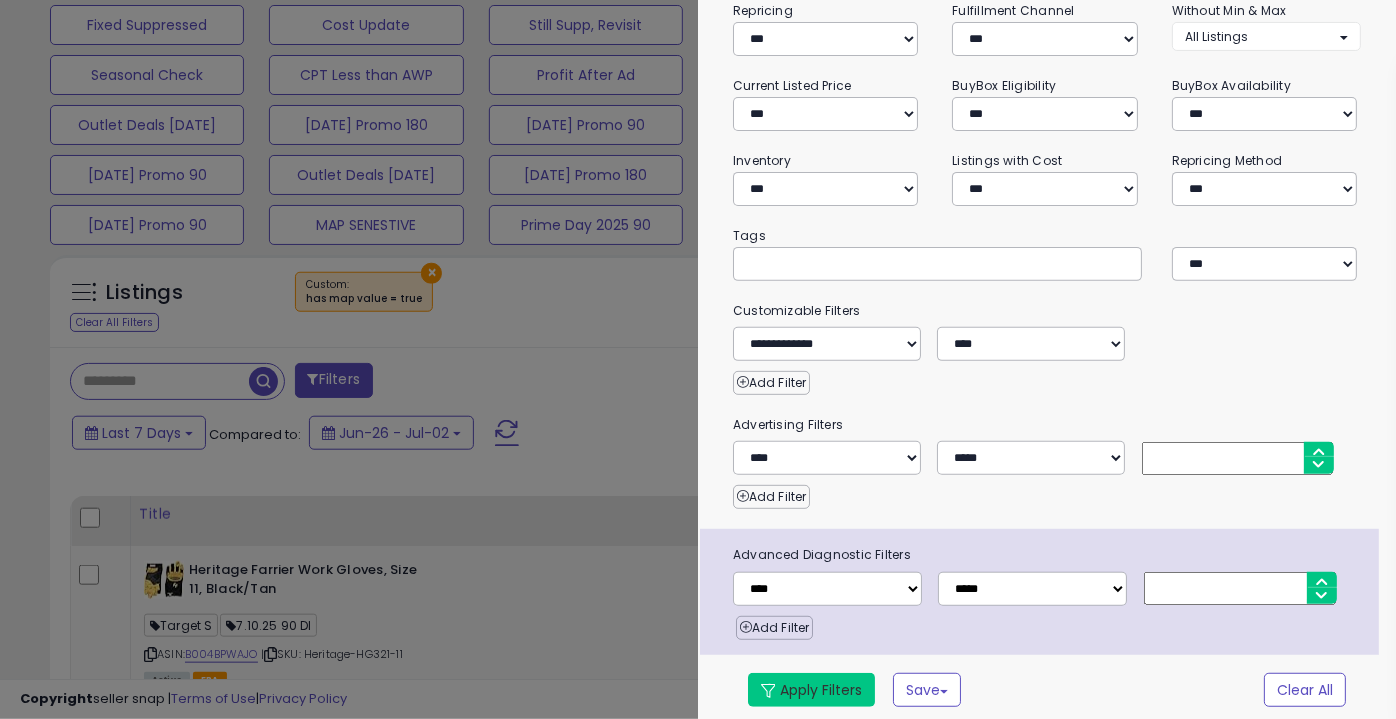 click on "Apply Filters" at bounding box center (811, 690) 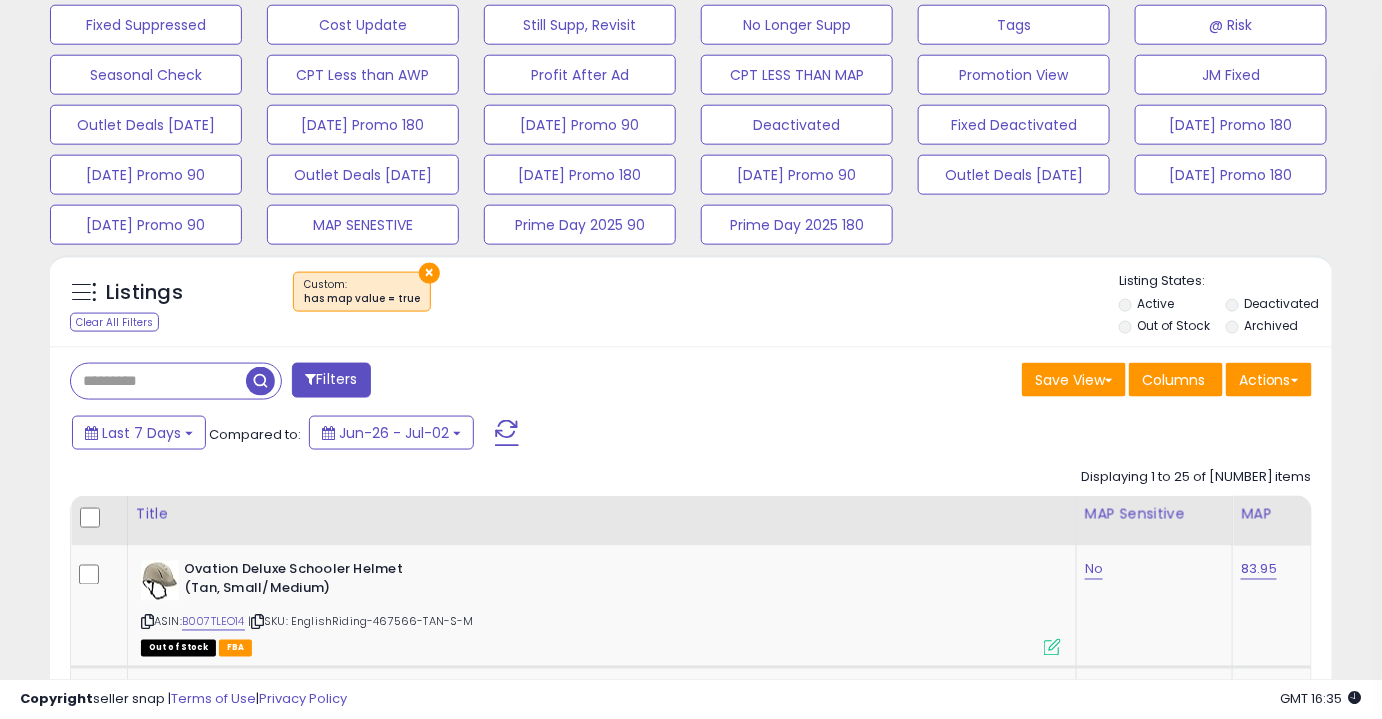 scroll, scrollTop: 410, scrollLeft: 741, axis: both 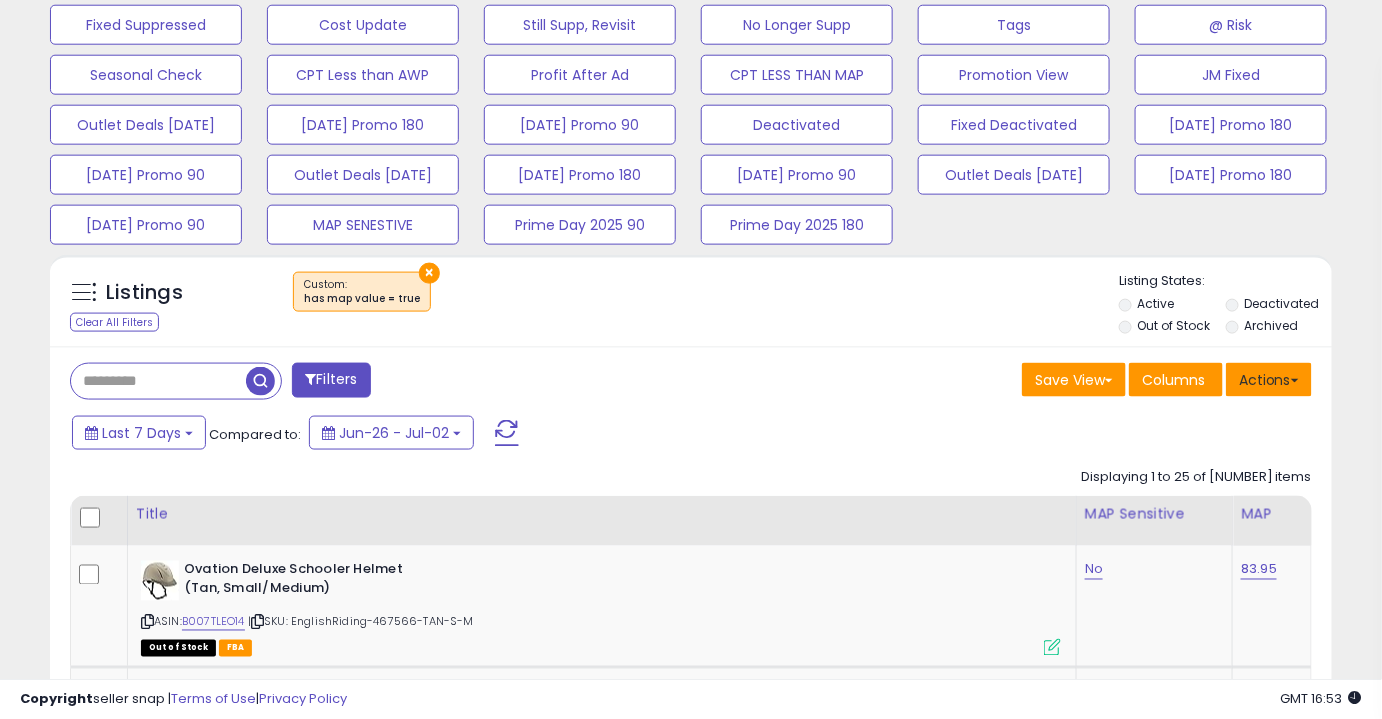 click on "Actions" at bounding box center (1269, 380) 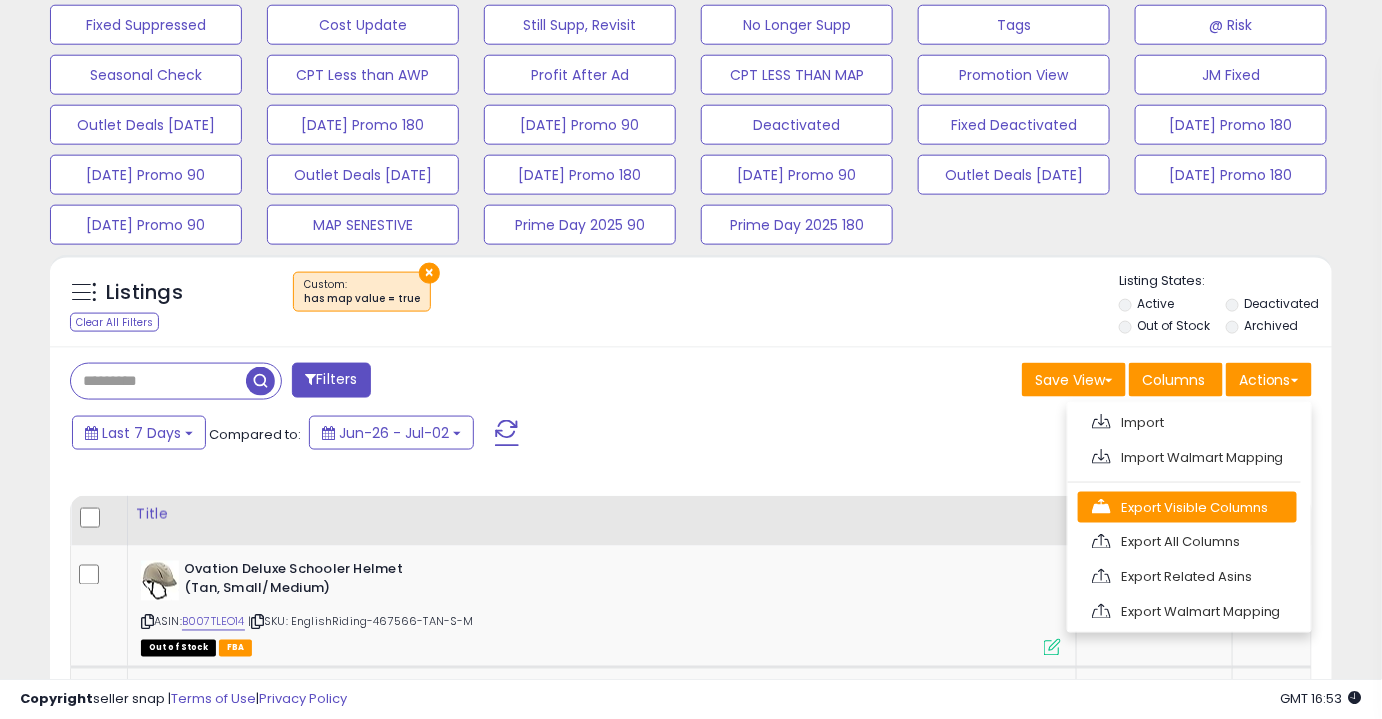 click on "Export Visible Columns" at bounding box center [1187, 507] 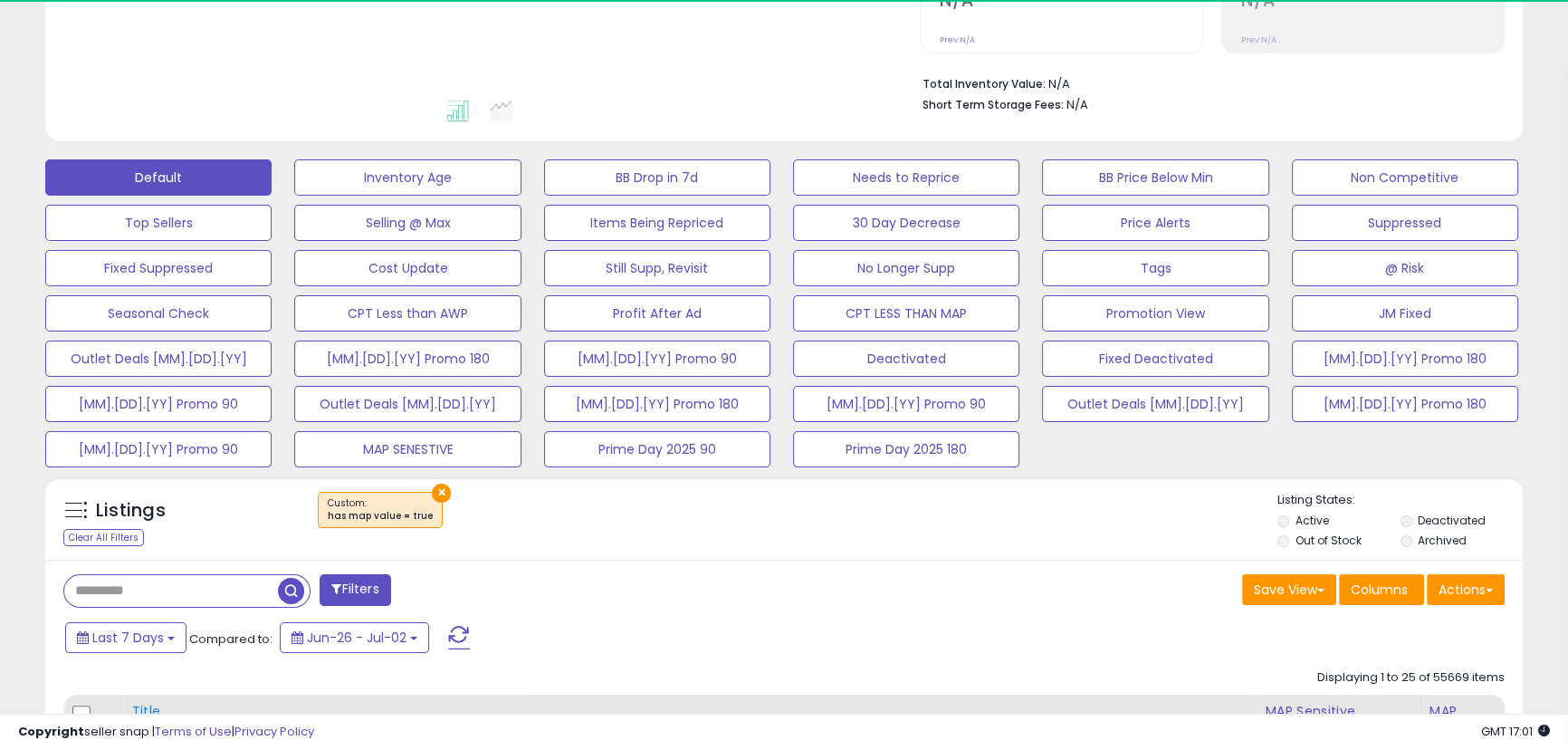 scroll, scrollTop: 741, scrollLeft: 0, axis: vertical 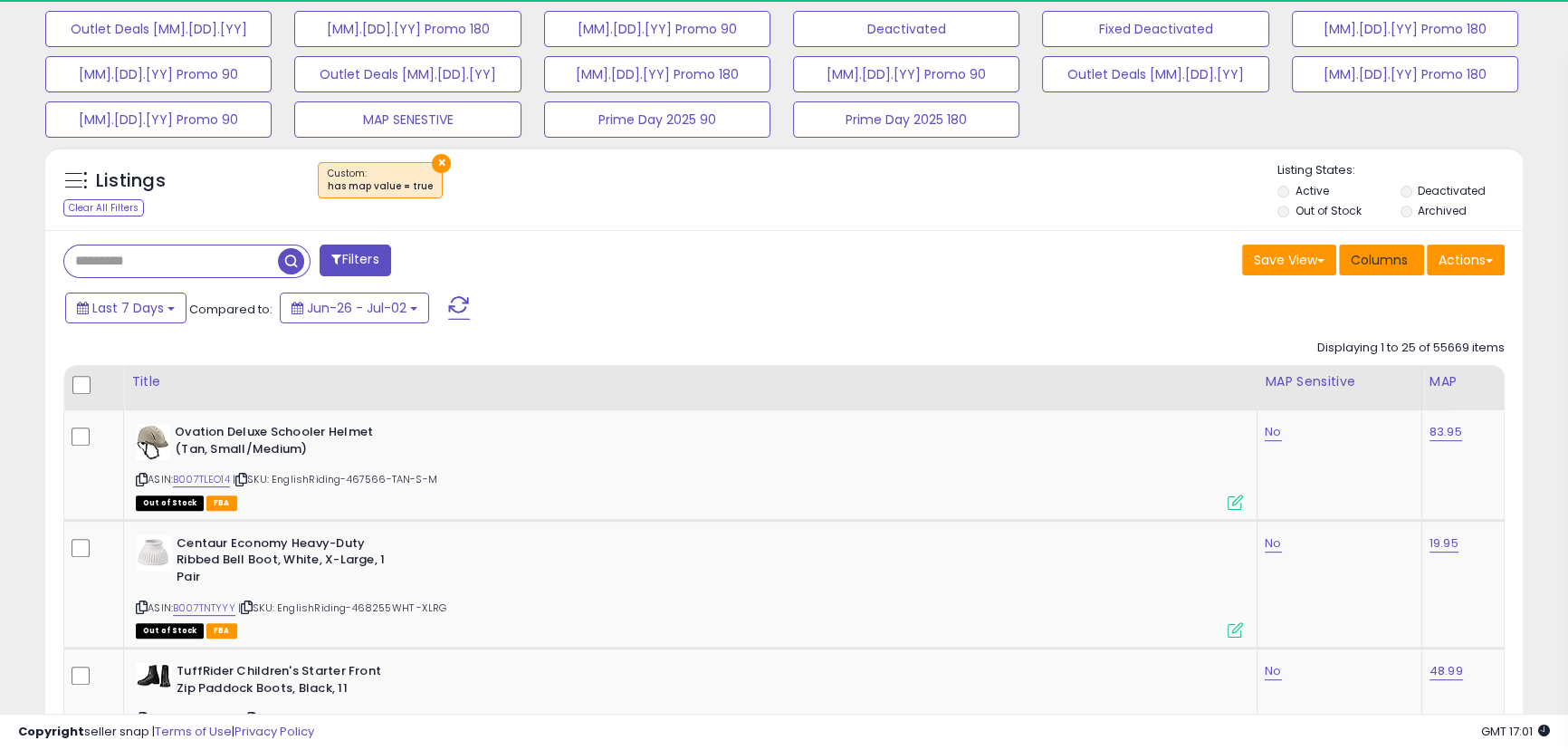 click on "Columns" at bounding box center (1382, 260) 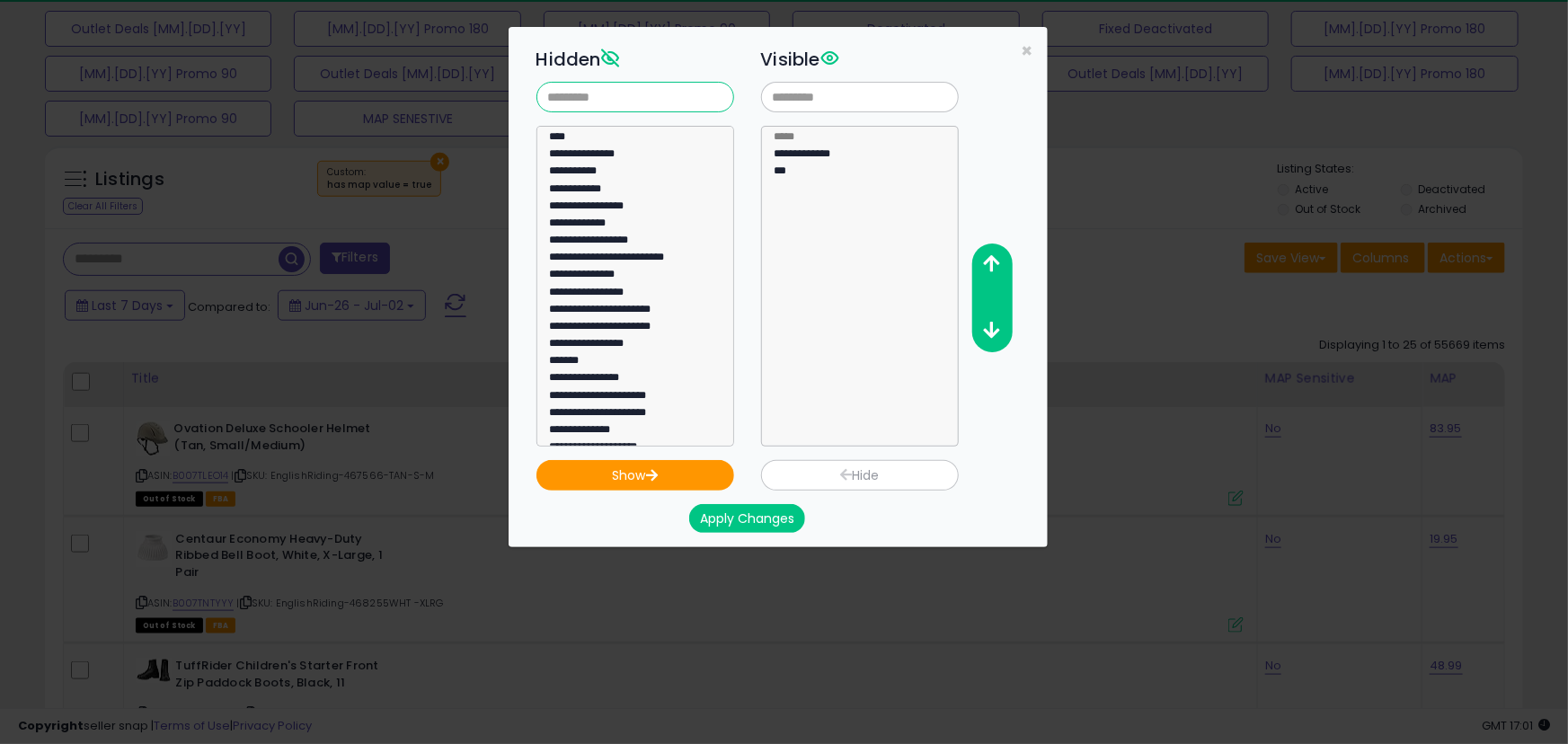click at bounding box center [635, 97] 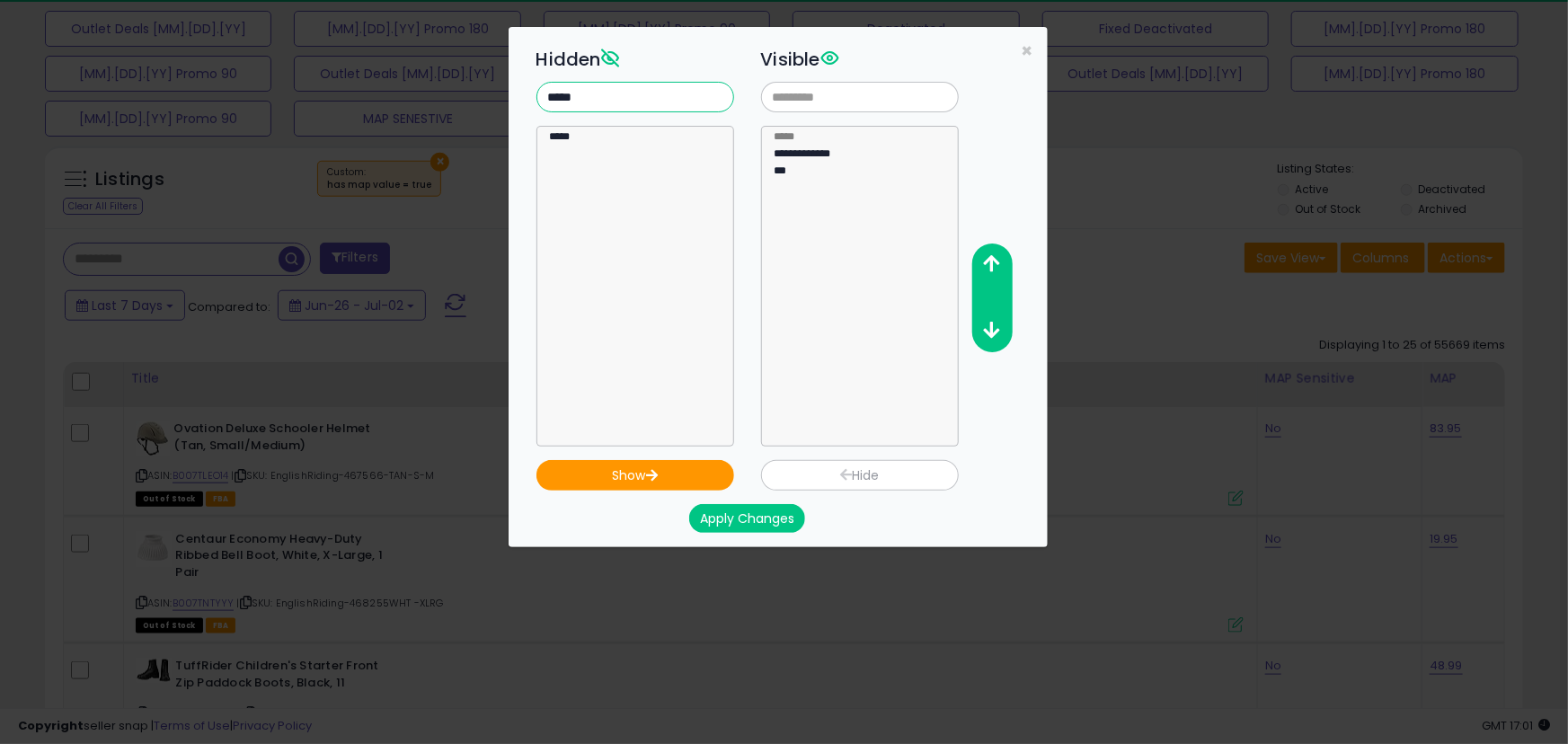 type on "*****" 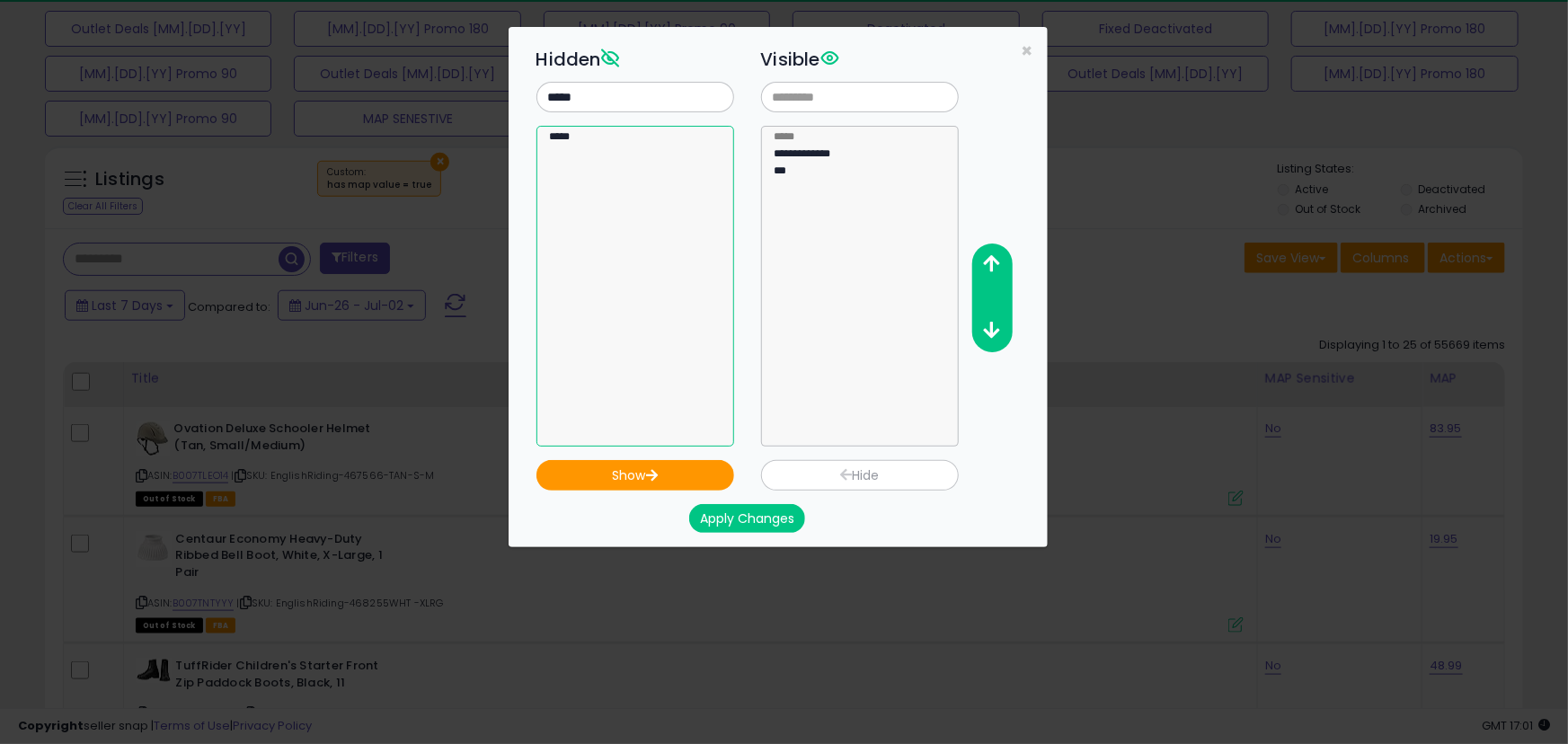 select on "*****" 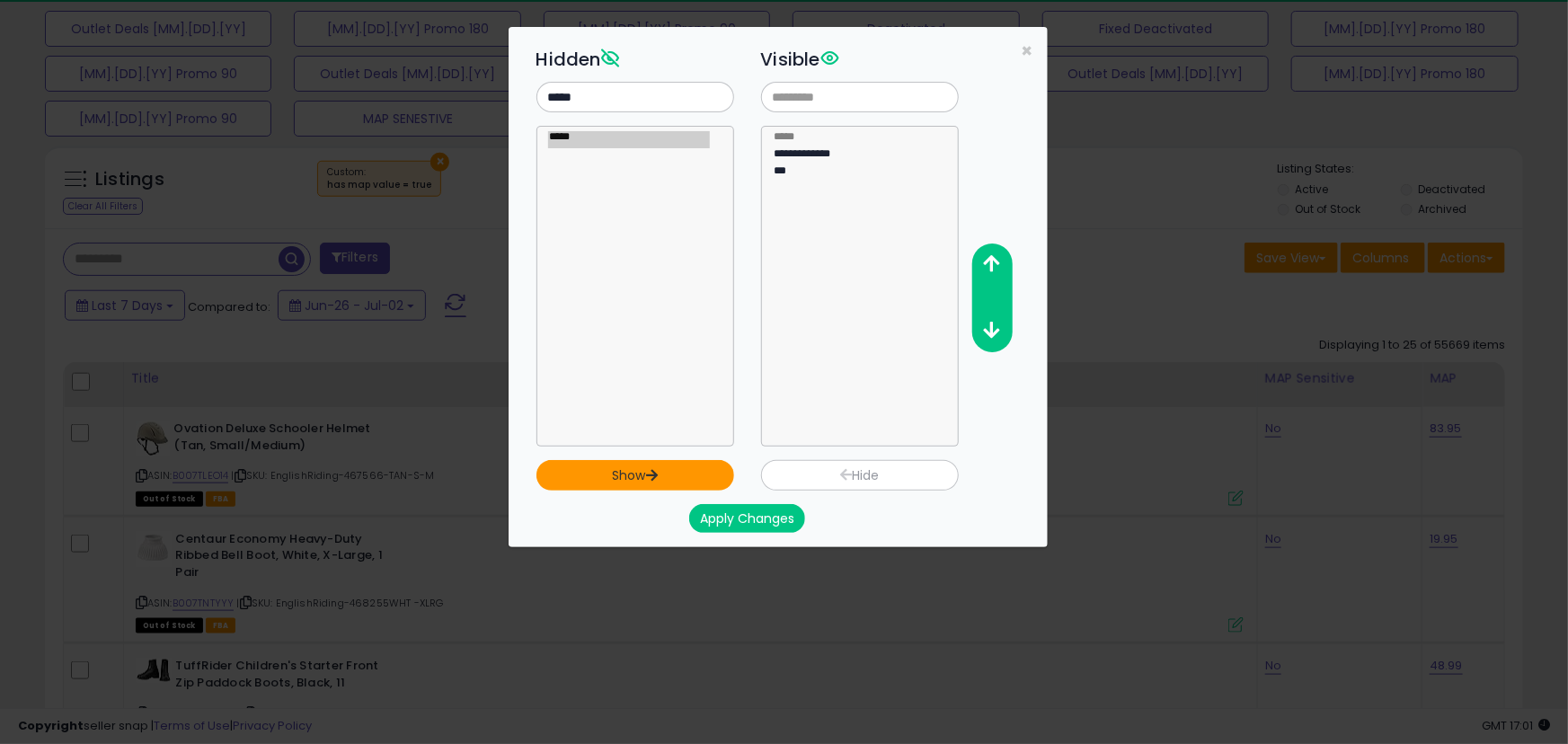 click on "Show" at bounding box center (635, 475) 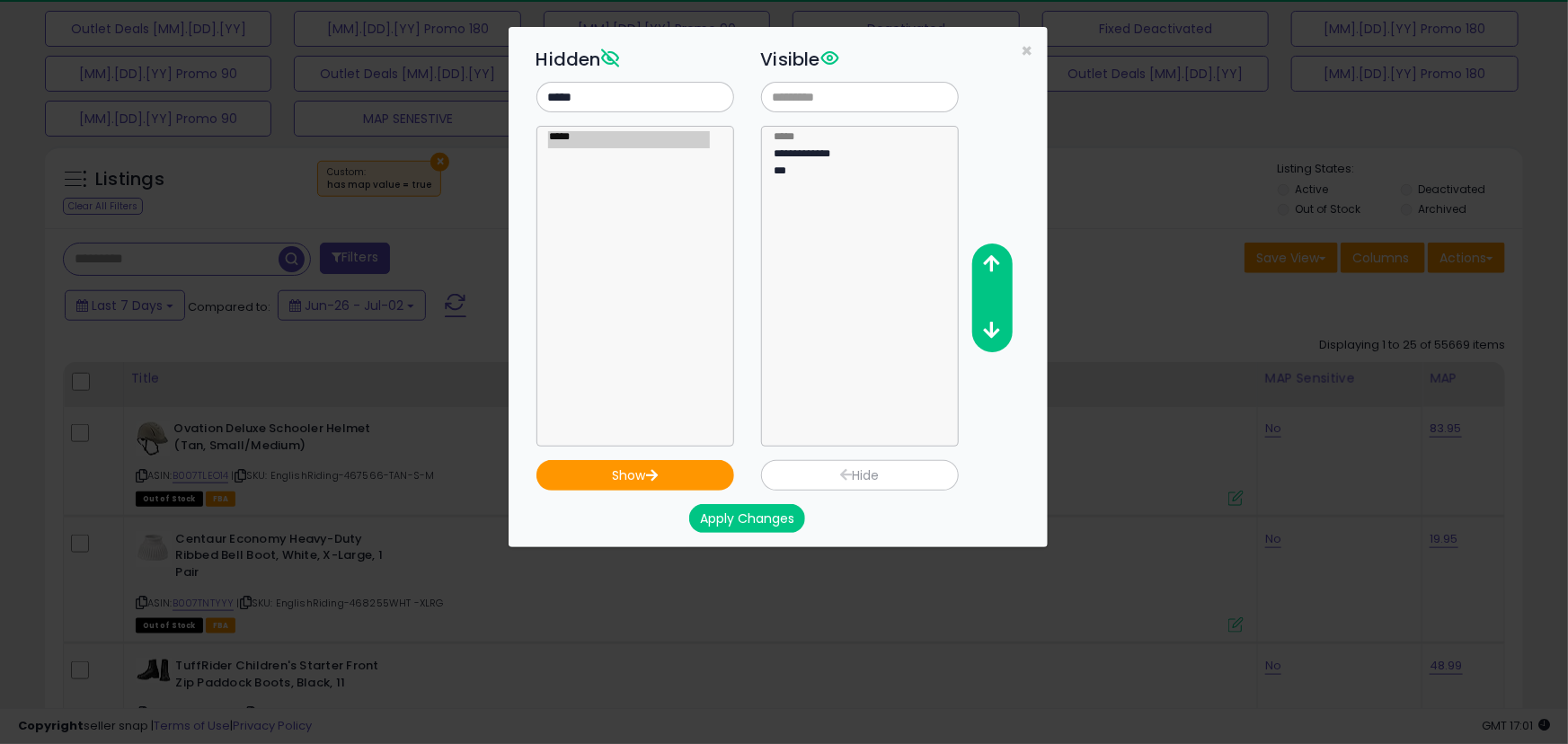 select 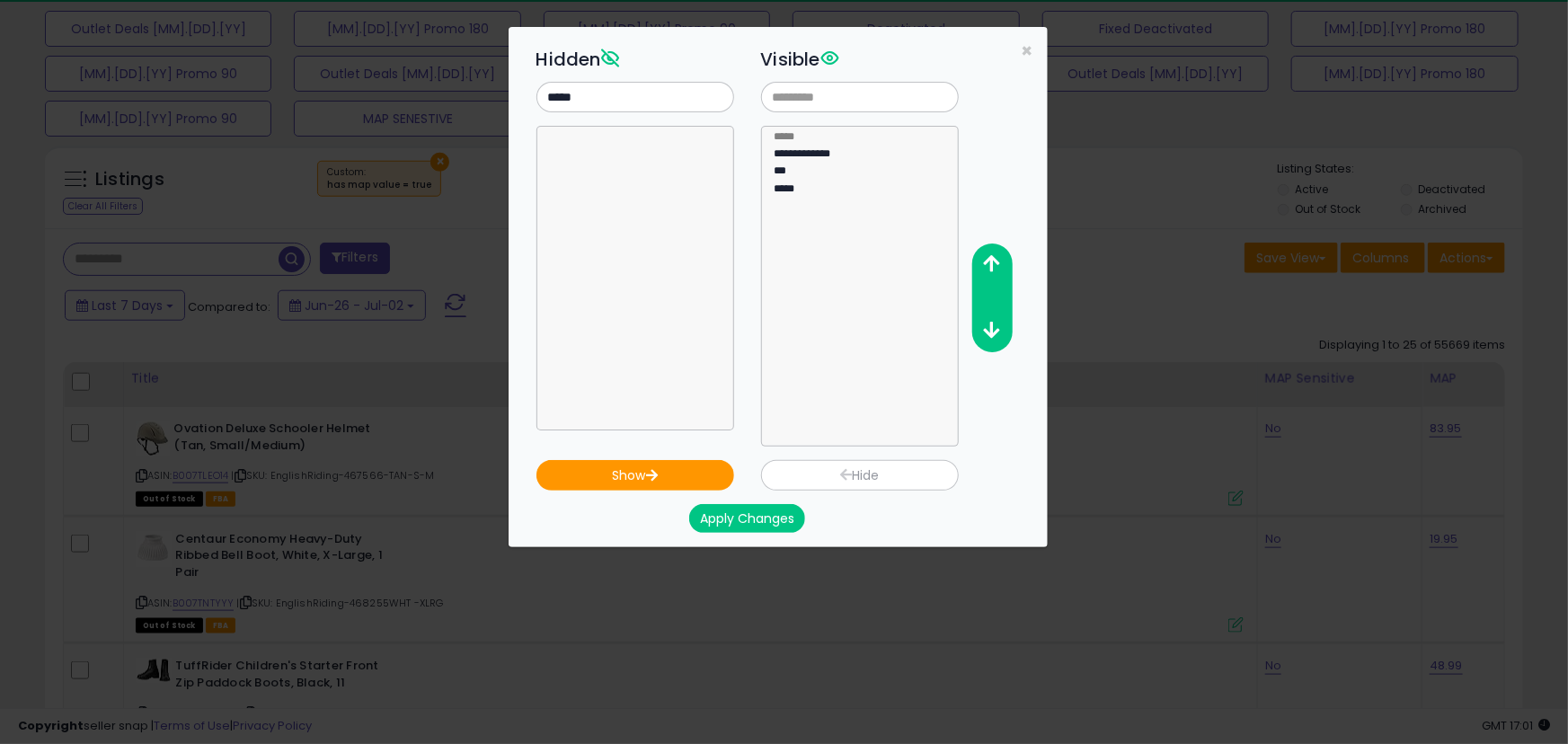 click on "Apply Changes" at bounding box center [747, 518] 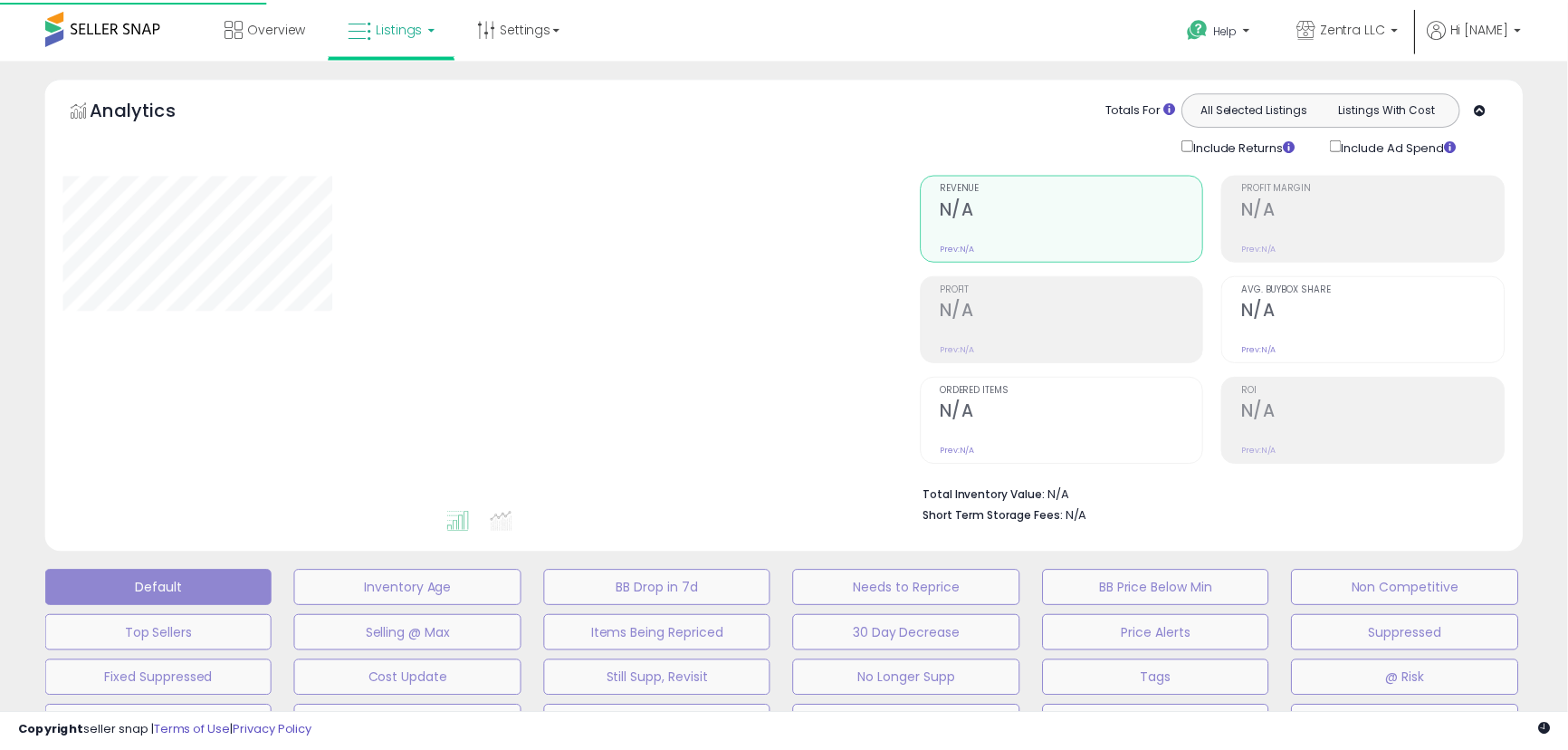 scroll, scrollTop: 601, scrollLeft: 0, axis: vertical 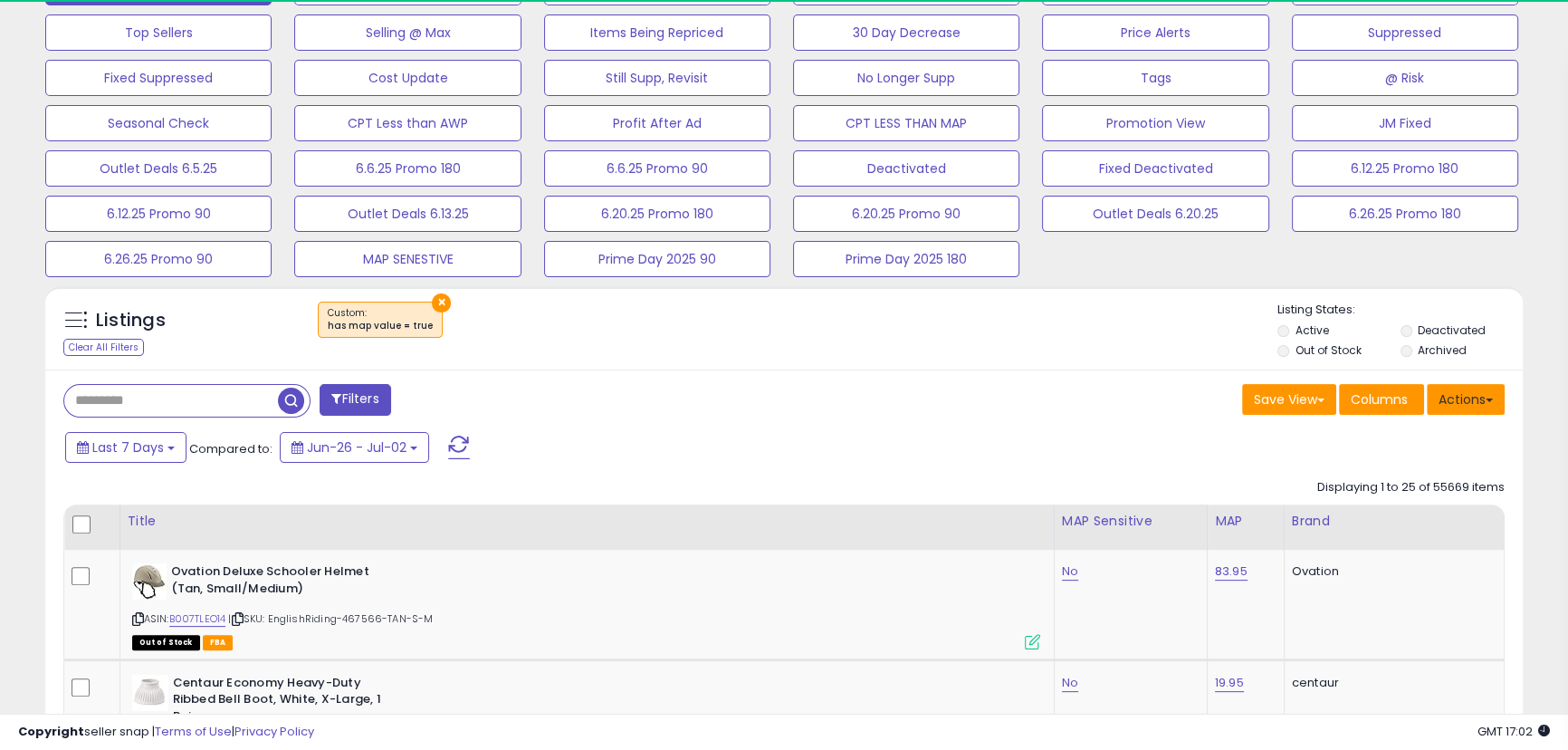 click on "Actions" at bounding box center (1466, 399) 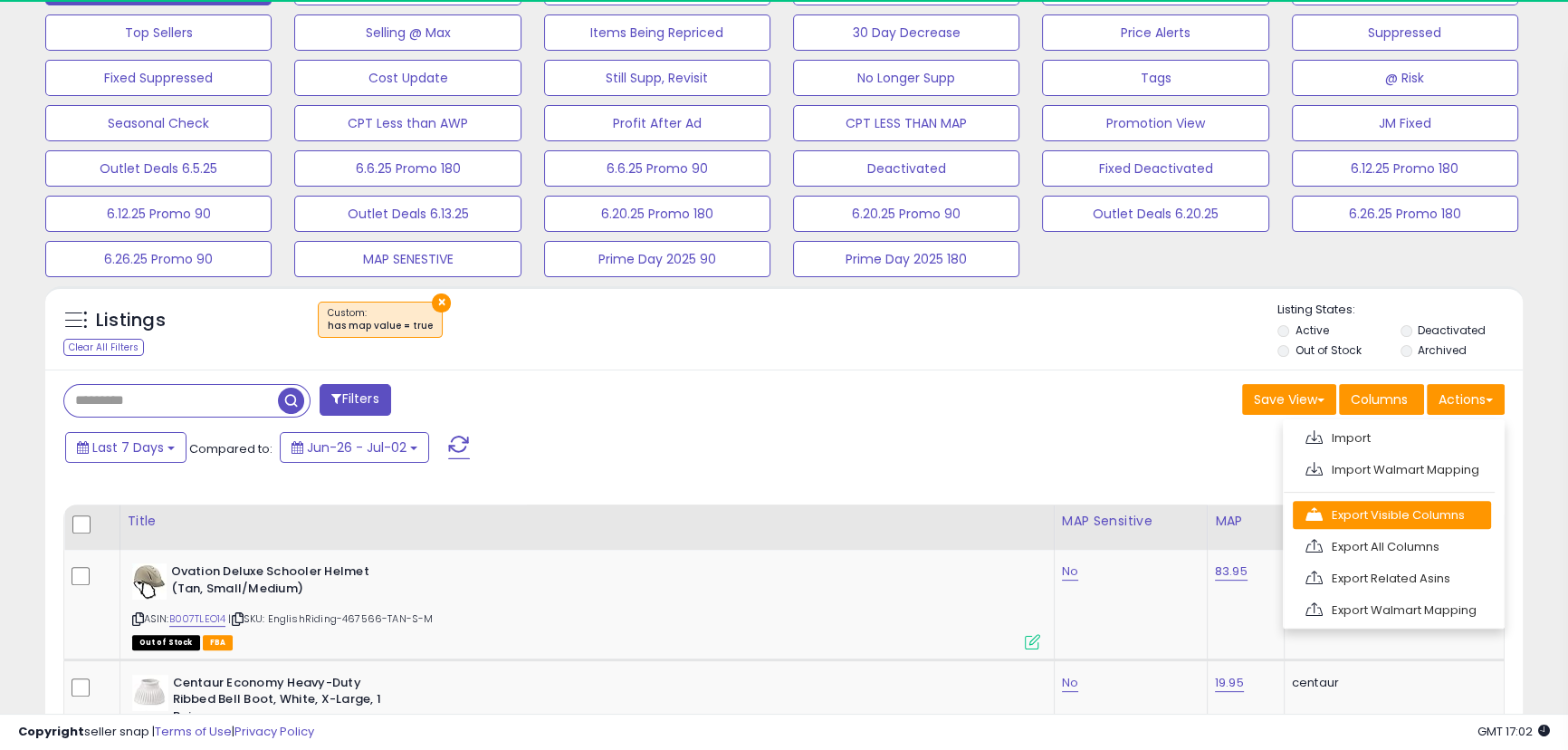 click on "Export Visible Columns" at bounding box center [1391, 514] 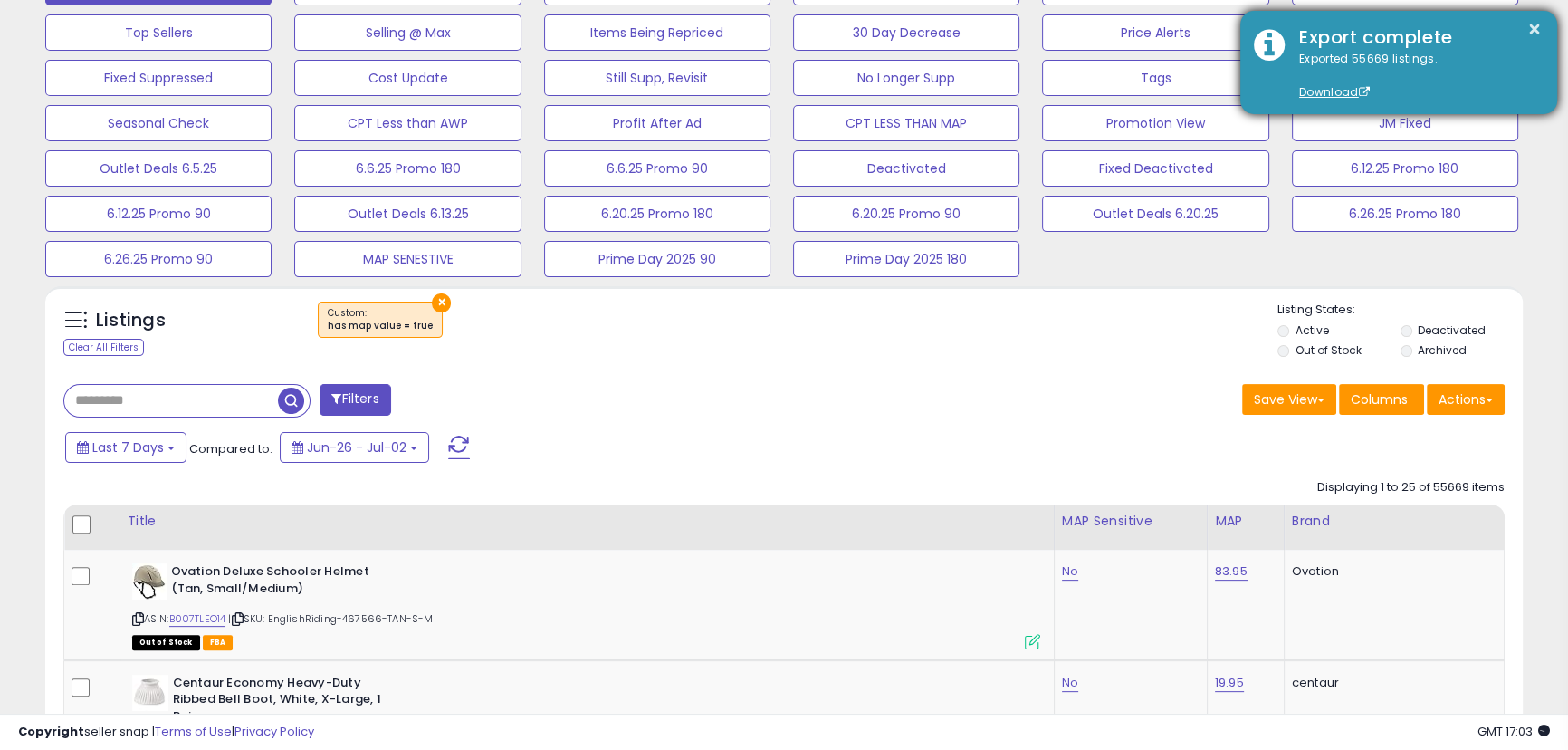 scroll, scrollTop: 905426, scrollLeft: 904454, axis: both 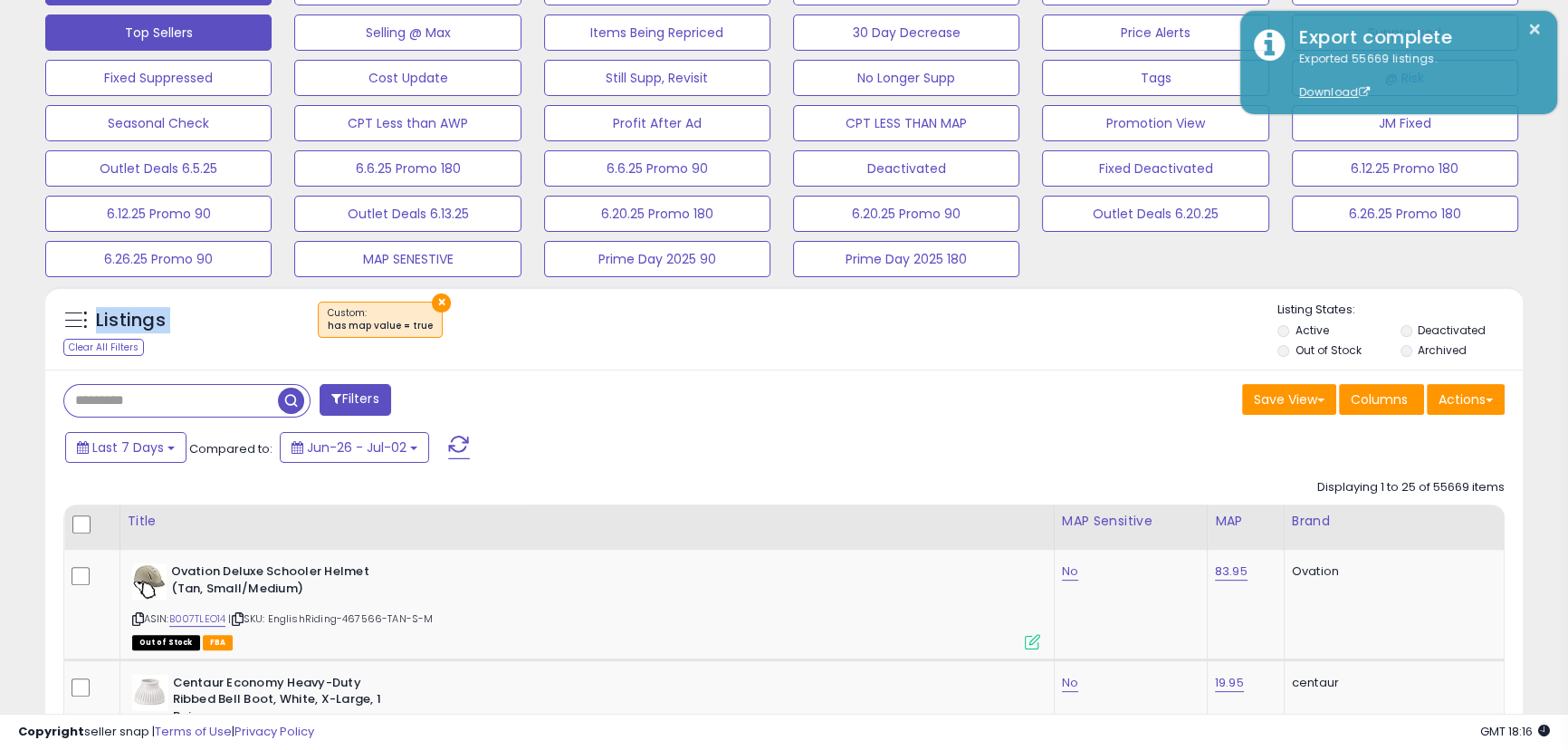 drag, startPoint x: 327, startPoint y: 227, endPoint x: 72, endPoint y: 34, distance: 319.80306 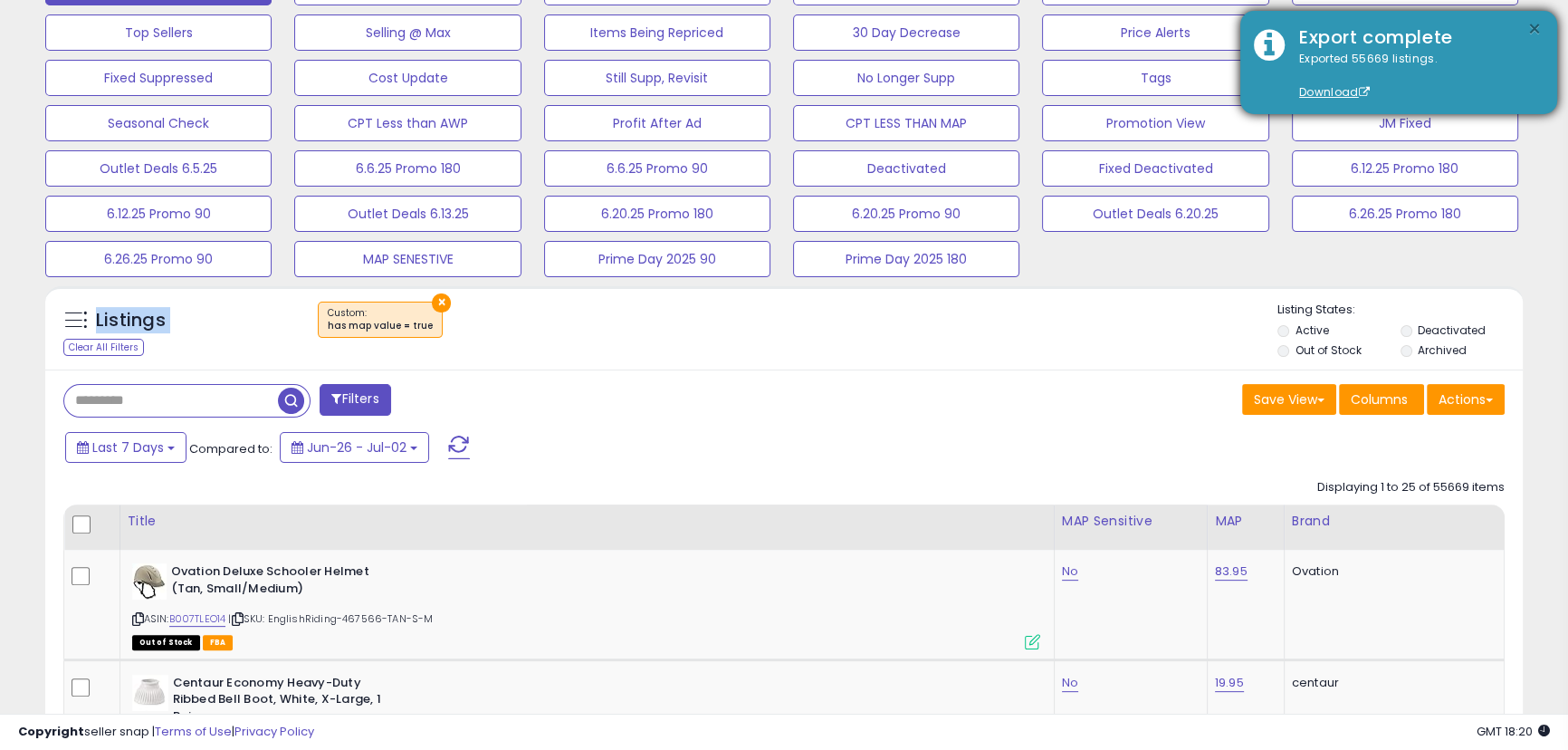 click on "×" at bounding box center [1535, 29] 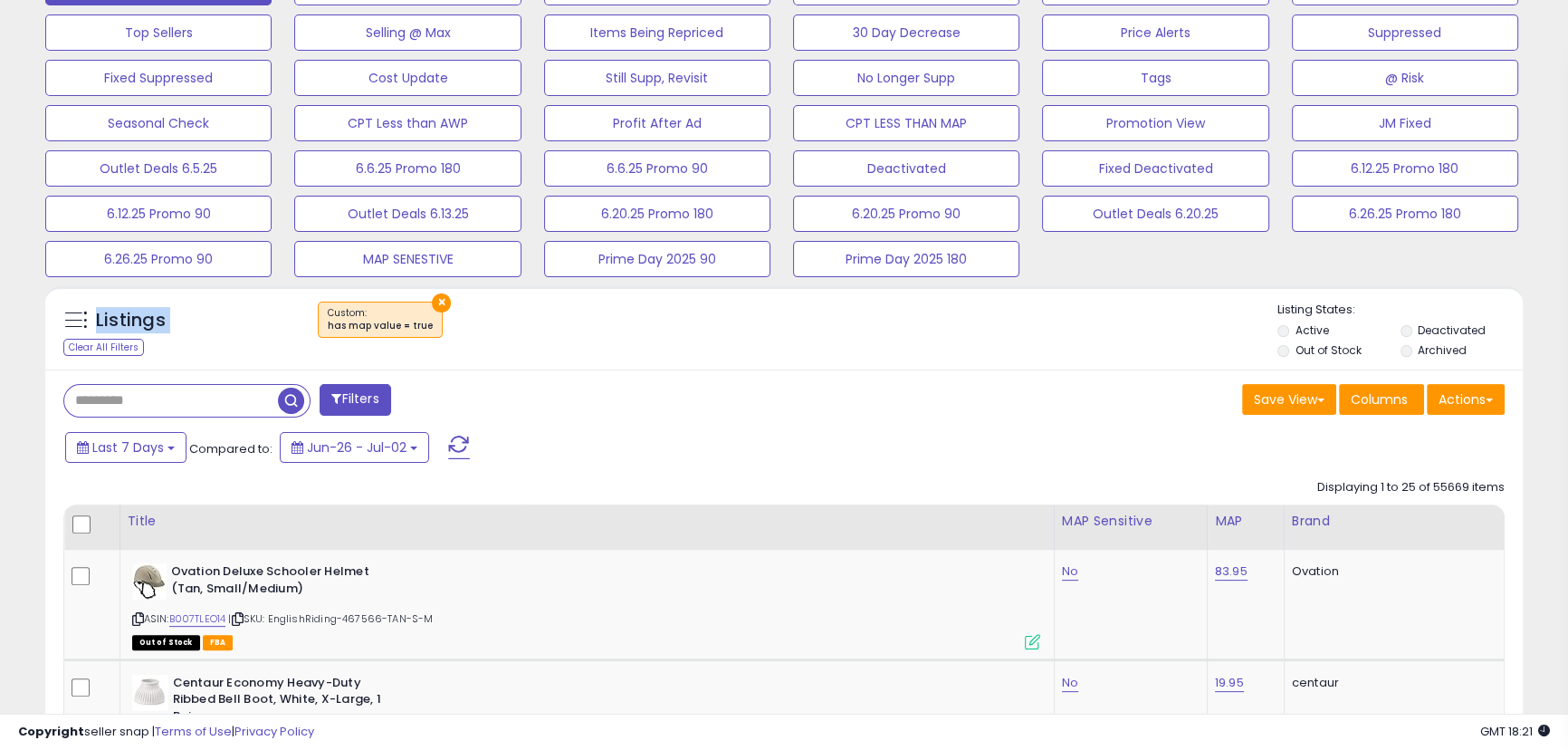 click on "×" at bounding box center [441, 303] 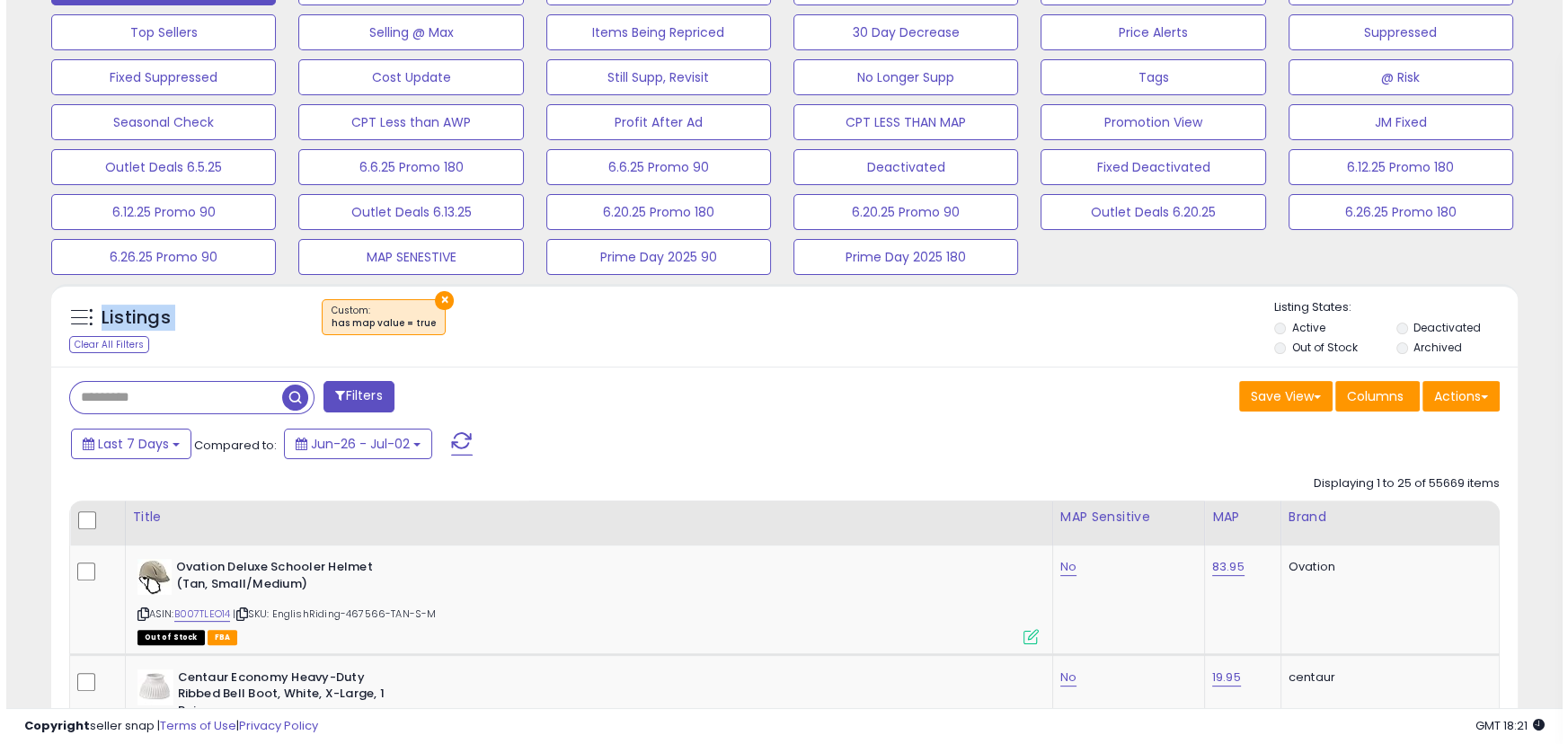 scroll, scrollTop: 557, scrollLeft: 0, axis: vertical 